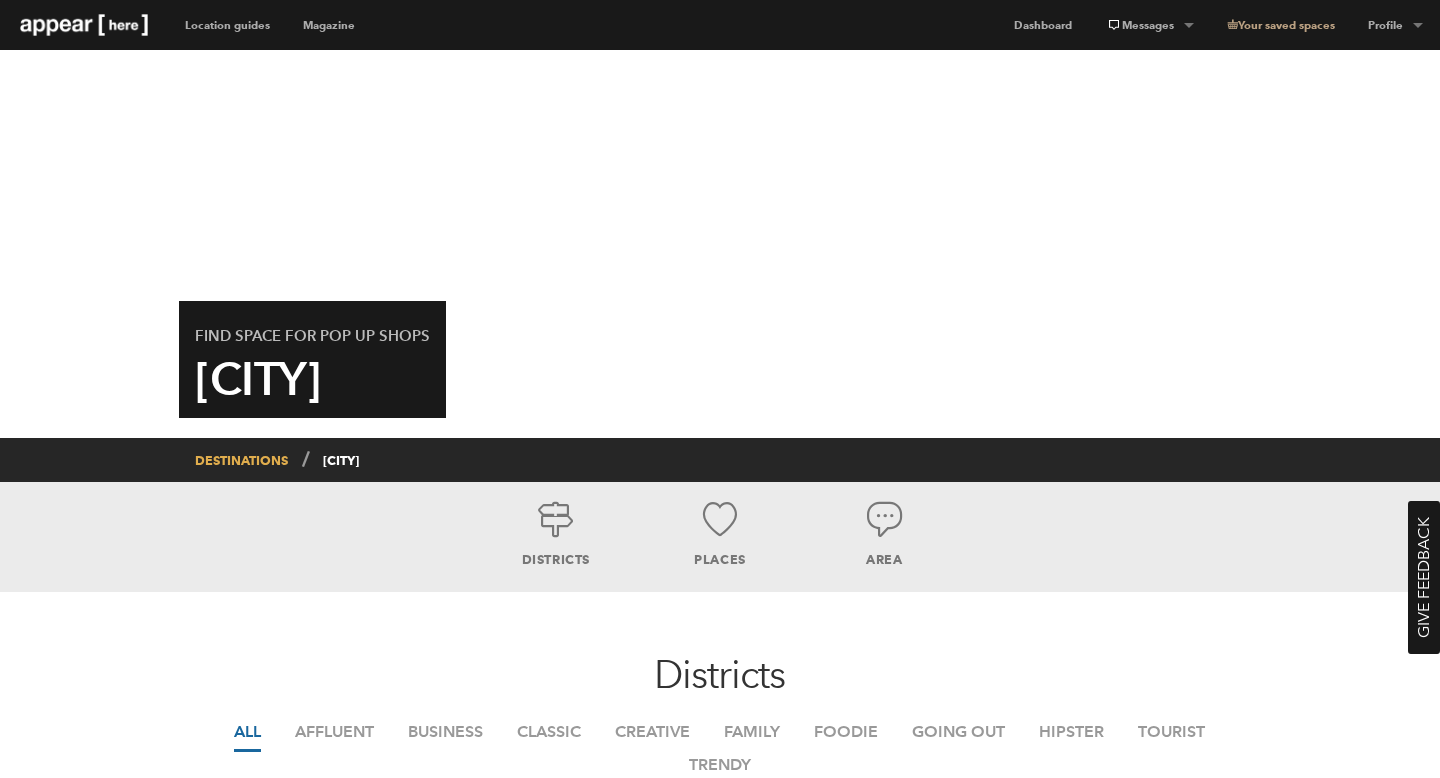 scroll, scrollTop: 0, scrollLeft: 0, axis: both 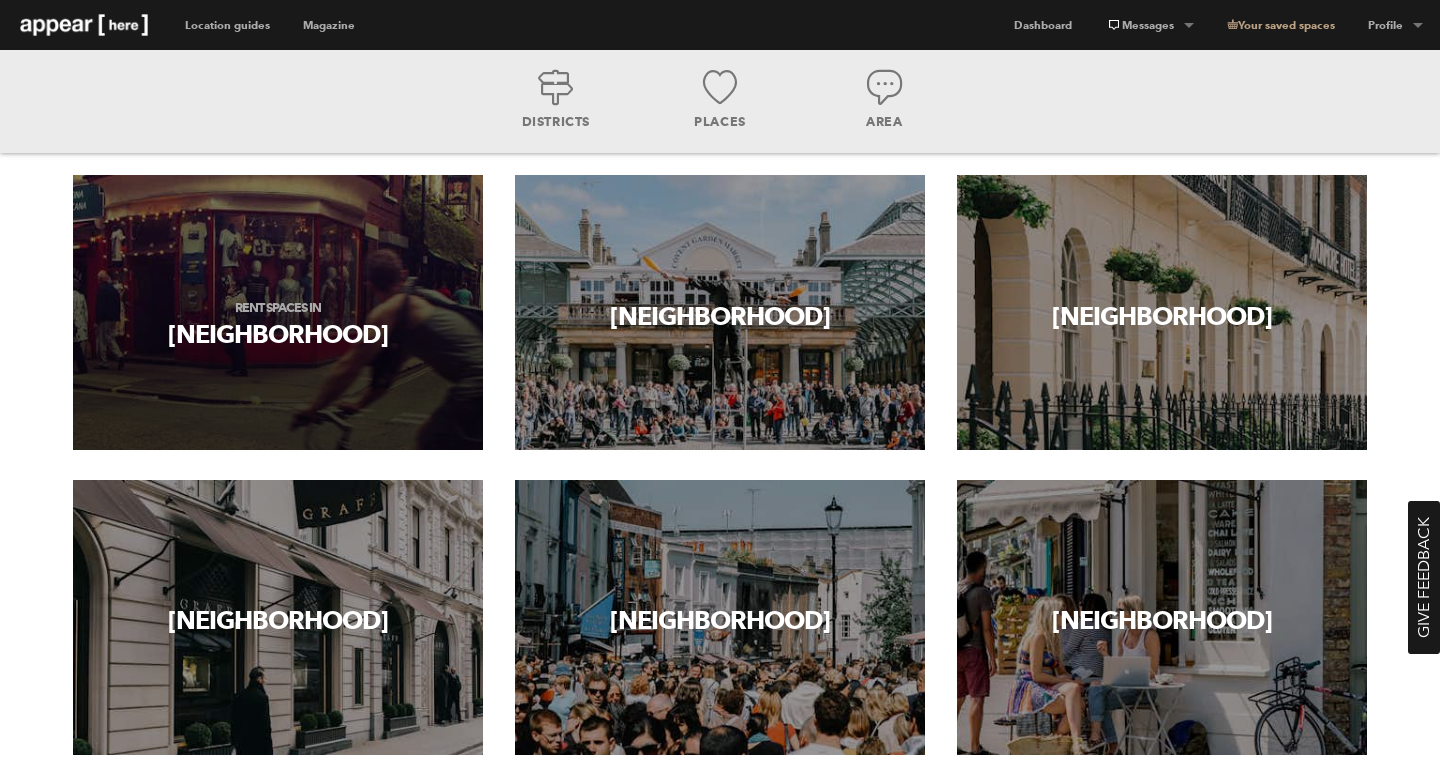 click on "Rent spaces in
Soho" at bounding box center (278, 310) 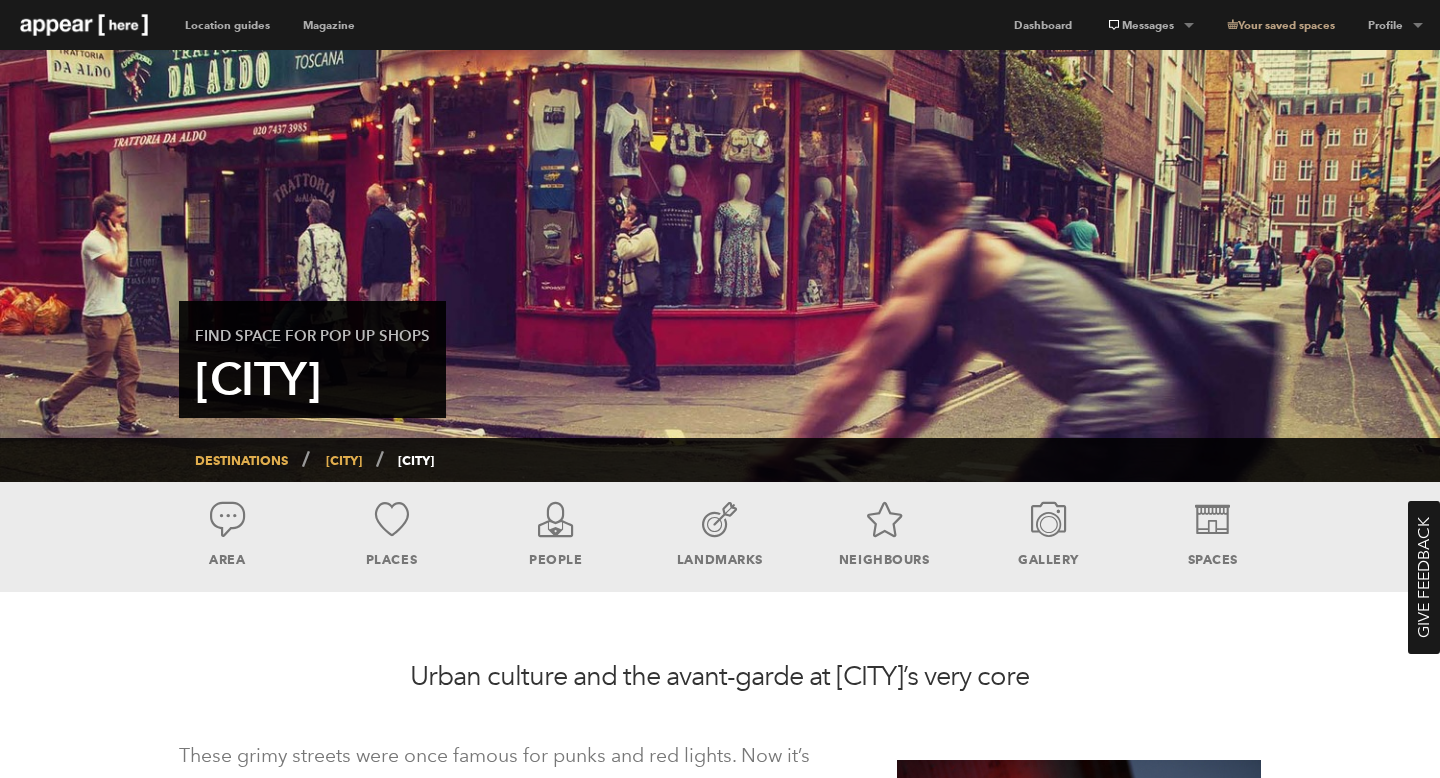 scroll, scrollTop: 0, scrollLeft: 0, axis: both 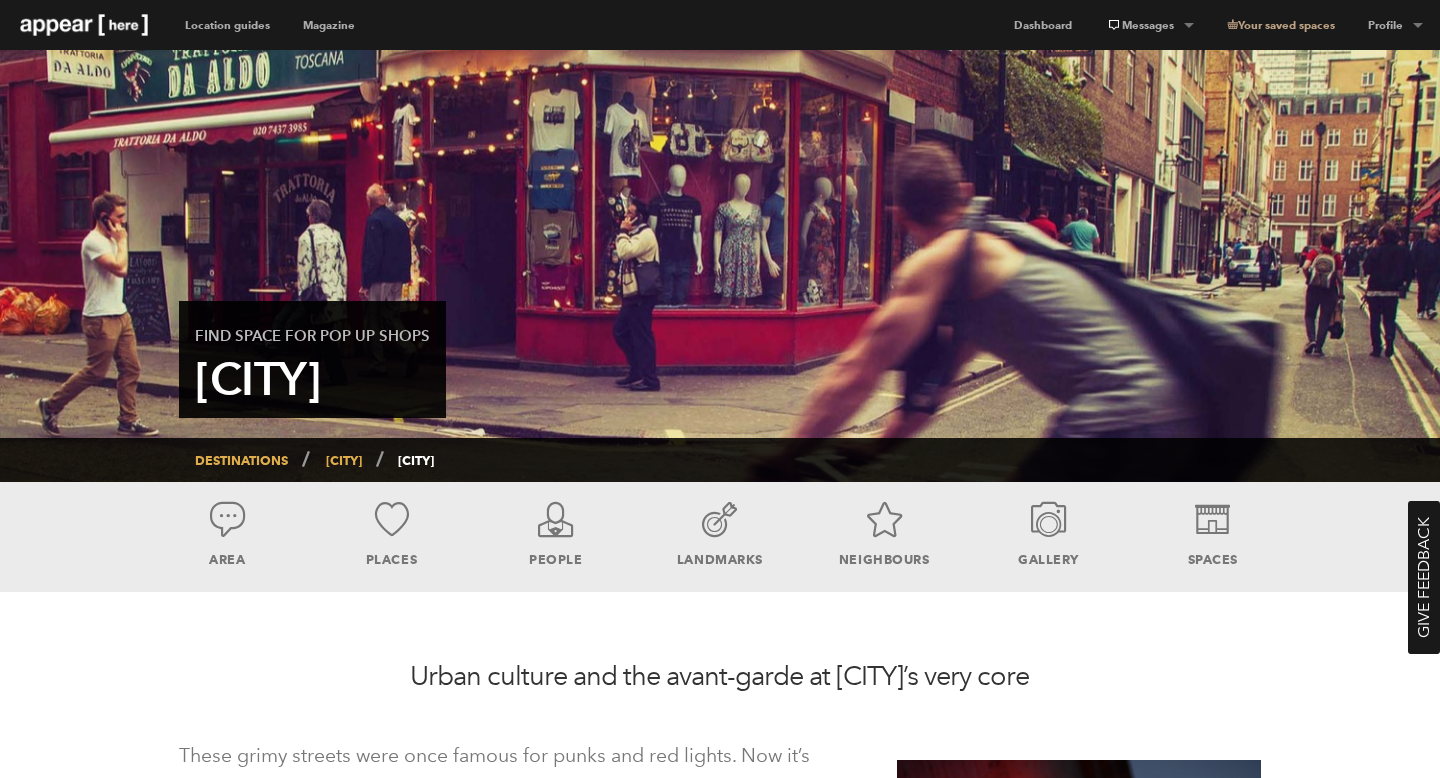 click at bounding box center (84, 25) 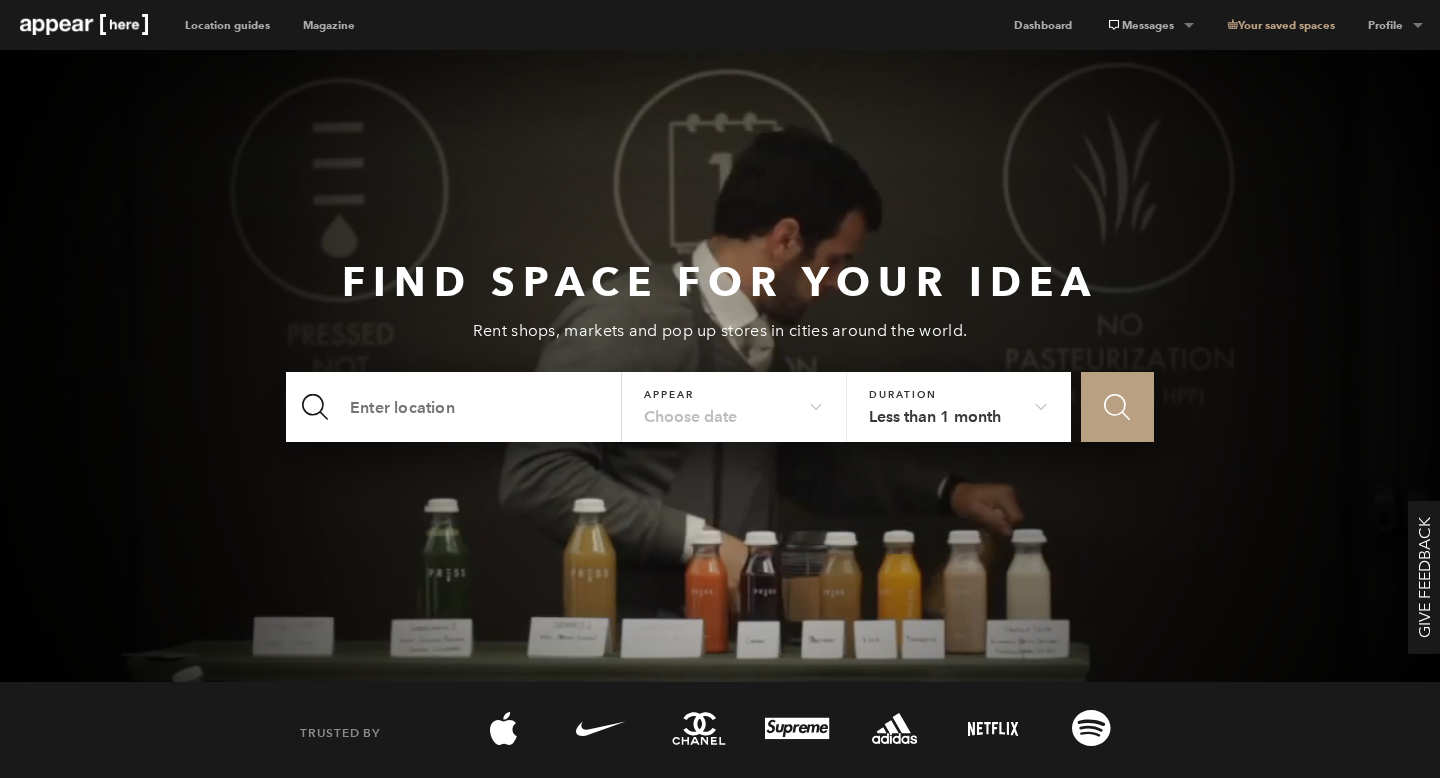 scroll, scrollTop: 0, scrollLeft: 0, axis: both 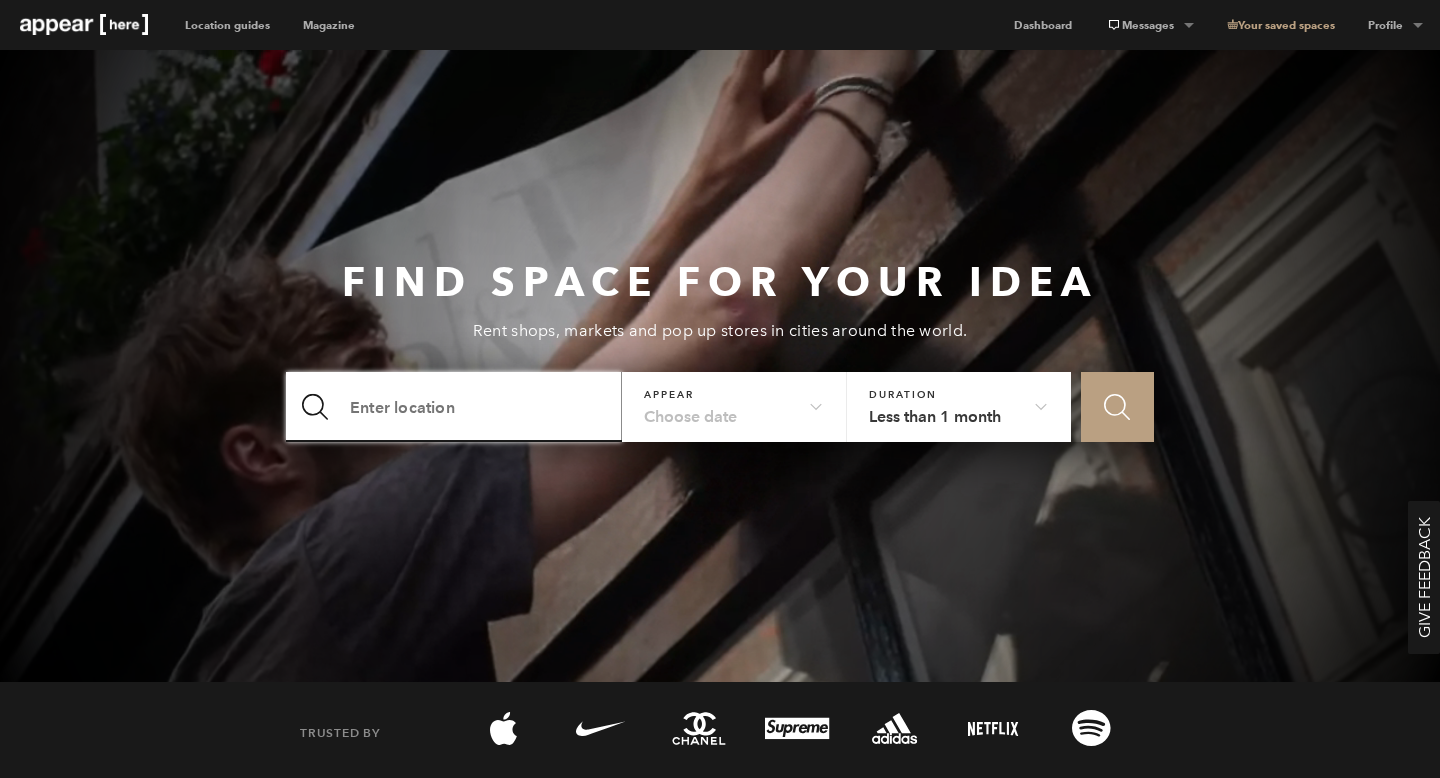 click at bounding box center (454, 407) 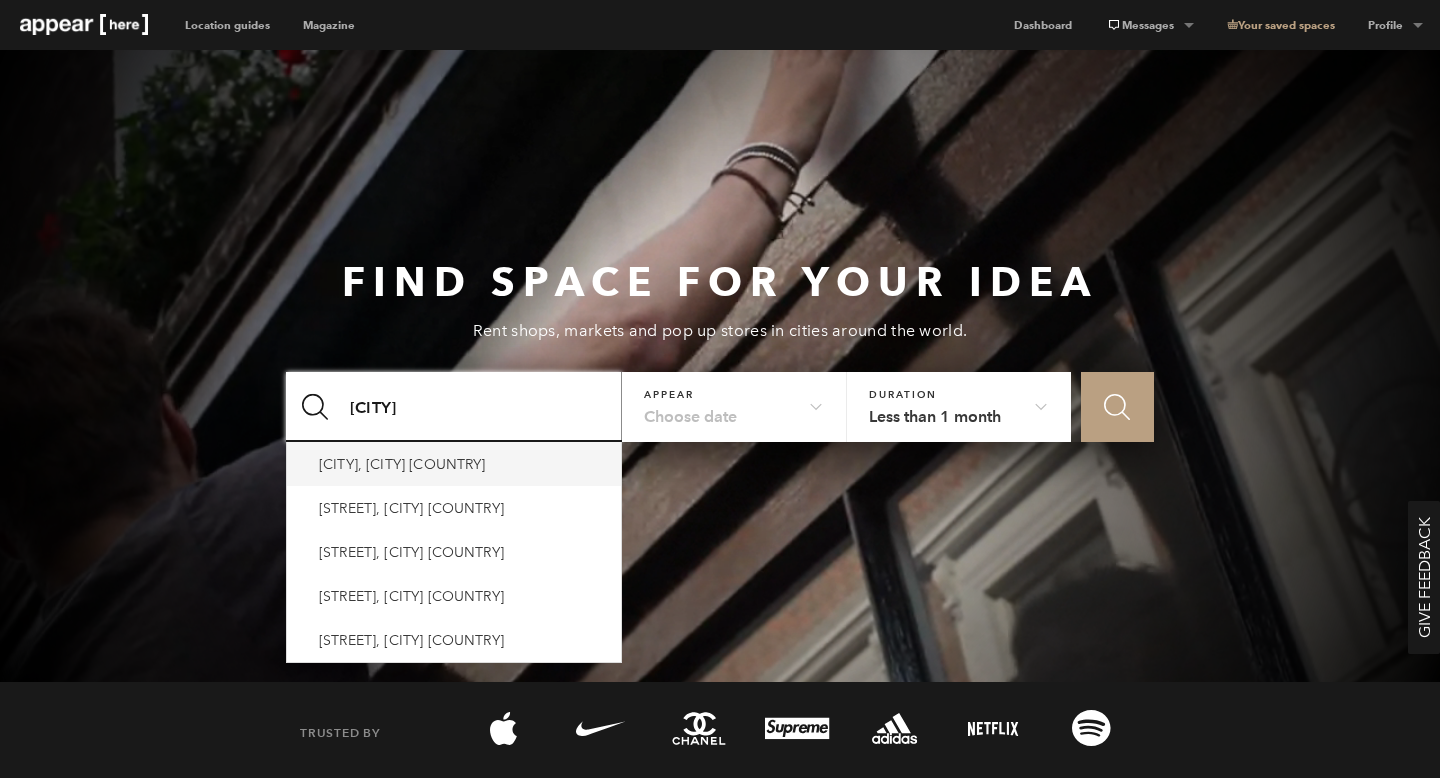 type on "marylebone" 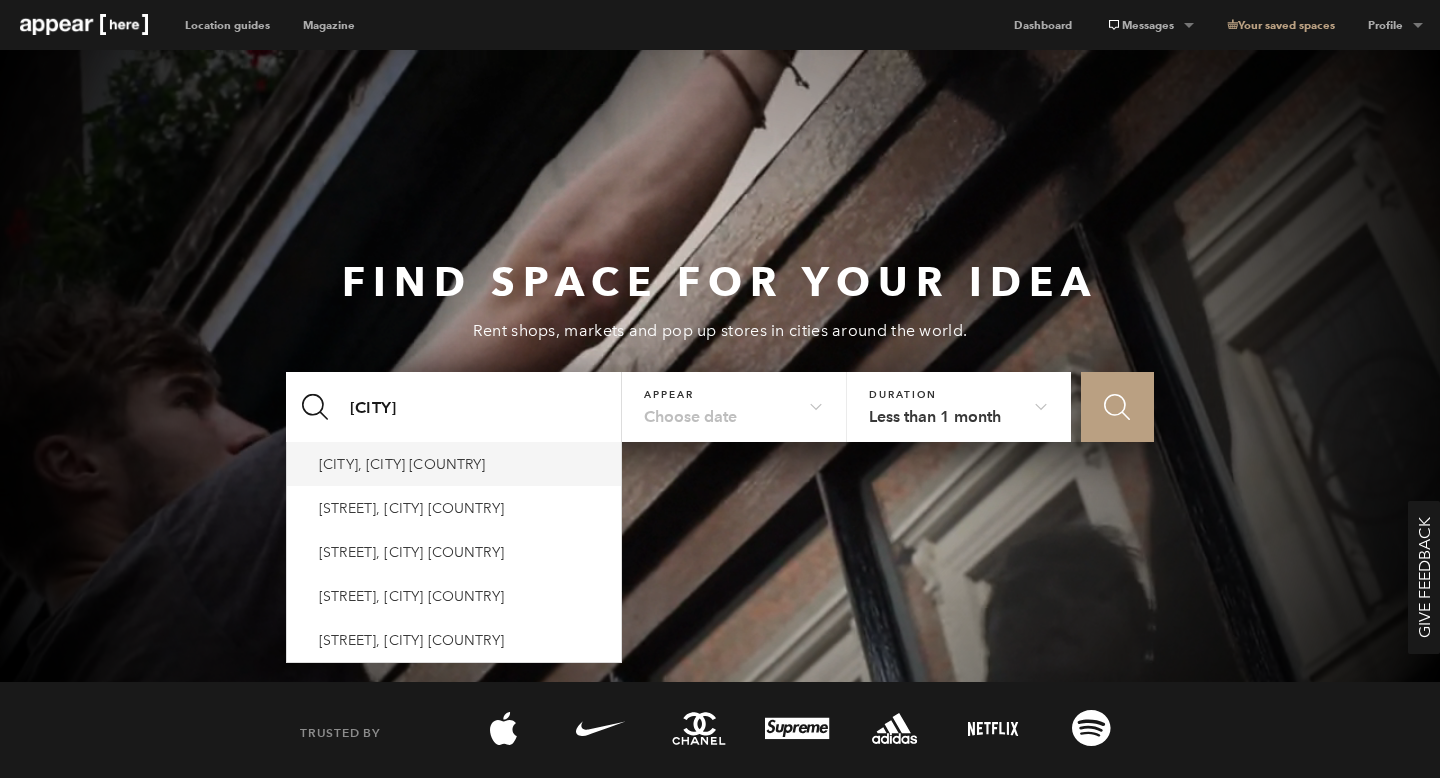 click on "Marylebone, 런던 영국" at bounding box center (454, 464) 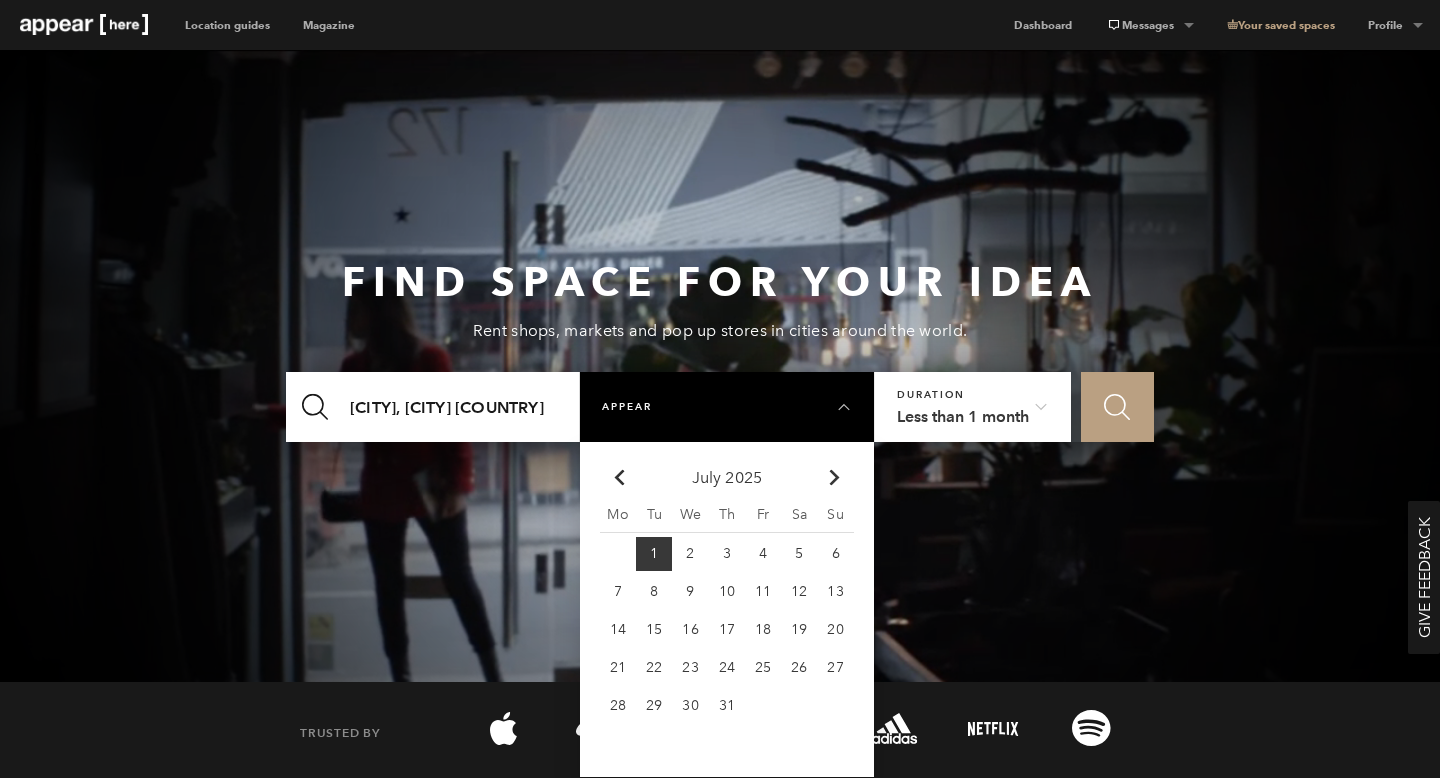 click on "Chevron-up" at bounding box center (834, 478) 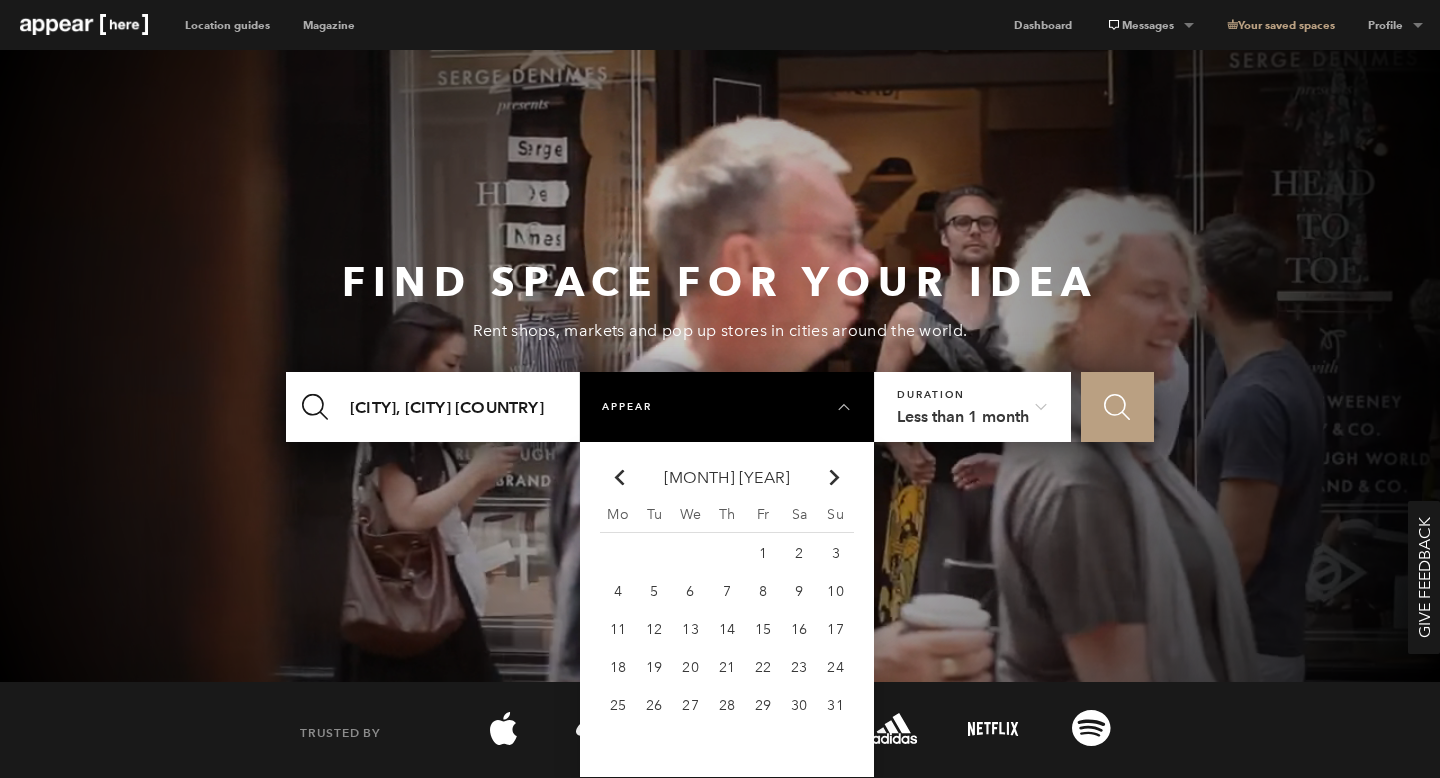 click on "Chevron-up" at bounding box center [834, 478] 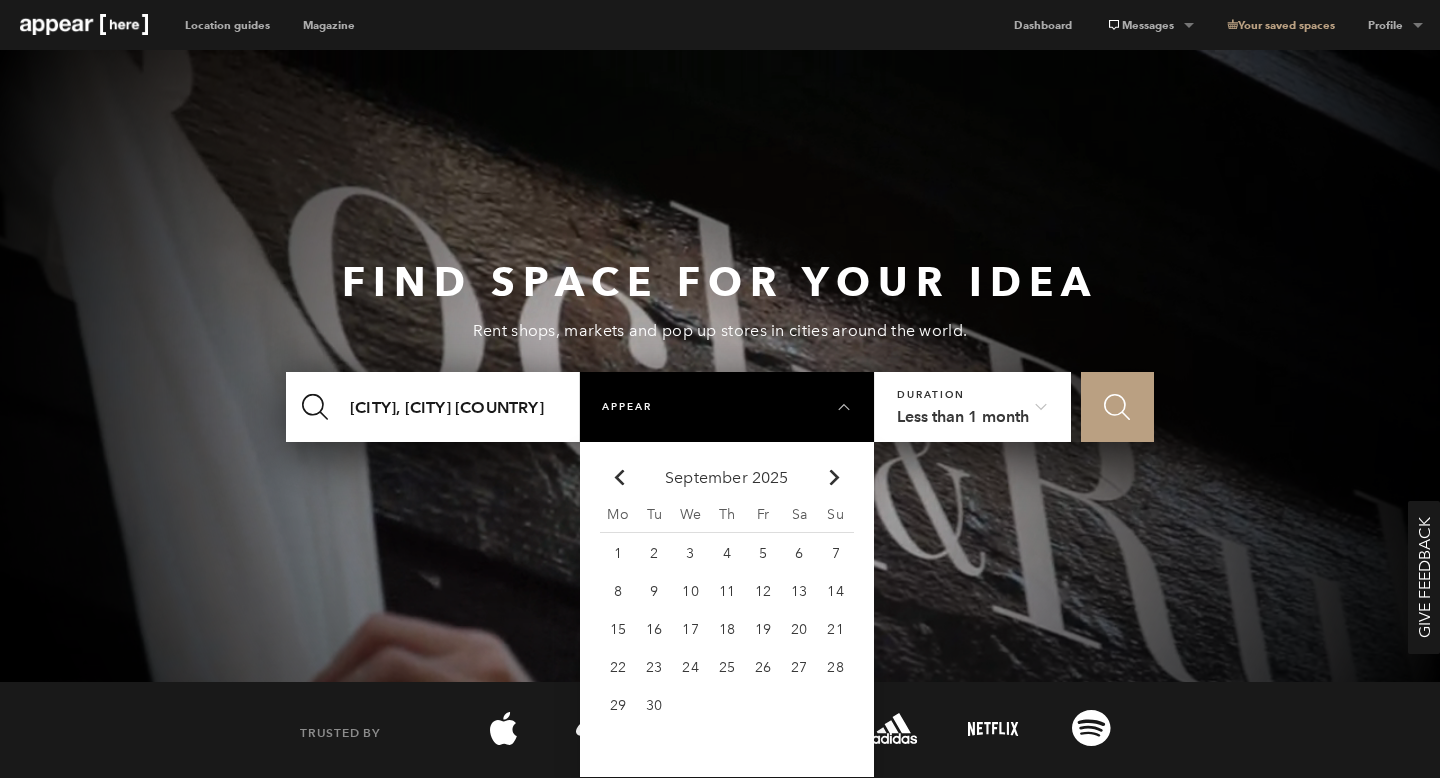 click on "[NUMBER]" at bounding box center (618, 553) 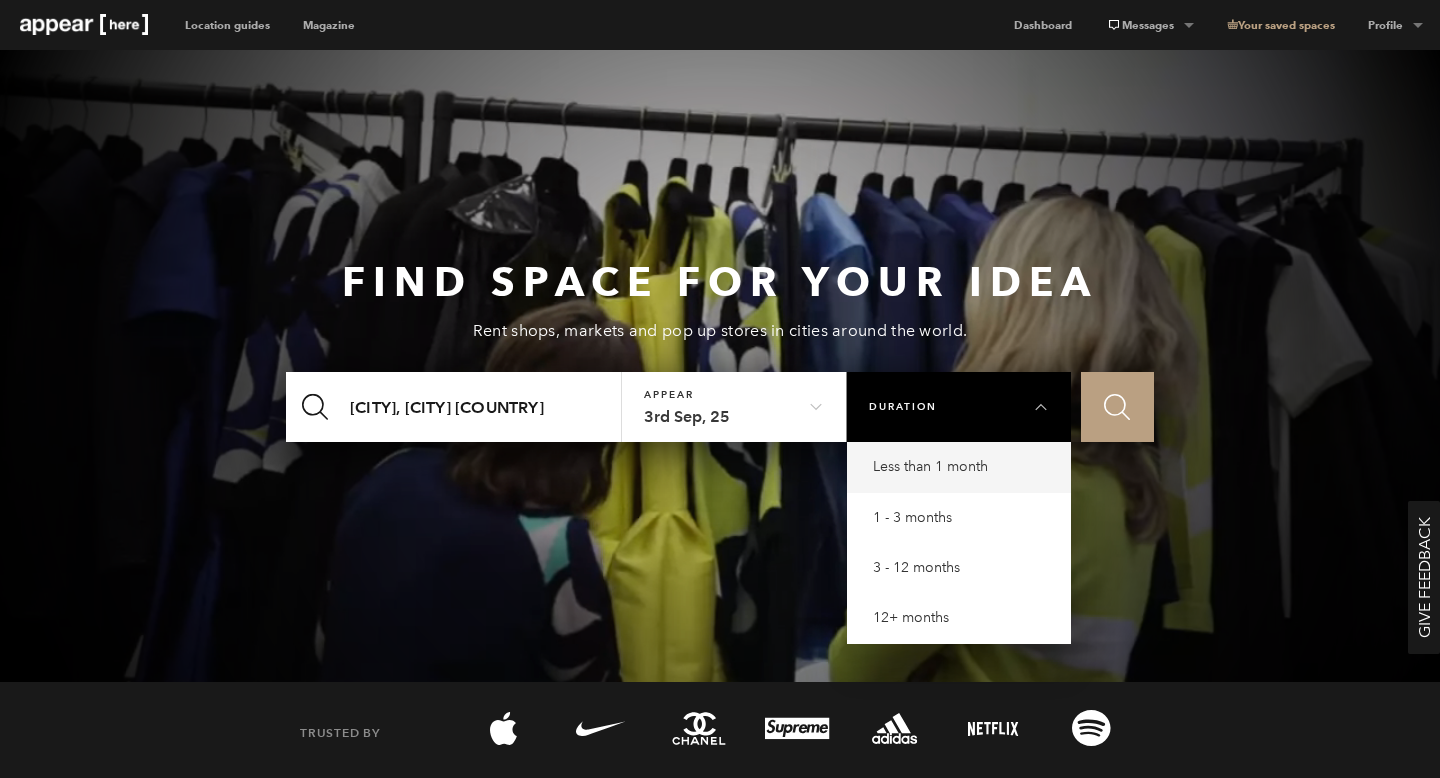 click on "Less than 1 month" at bounding box center [964, 467] 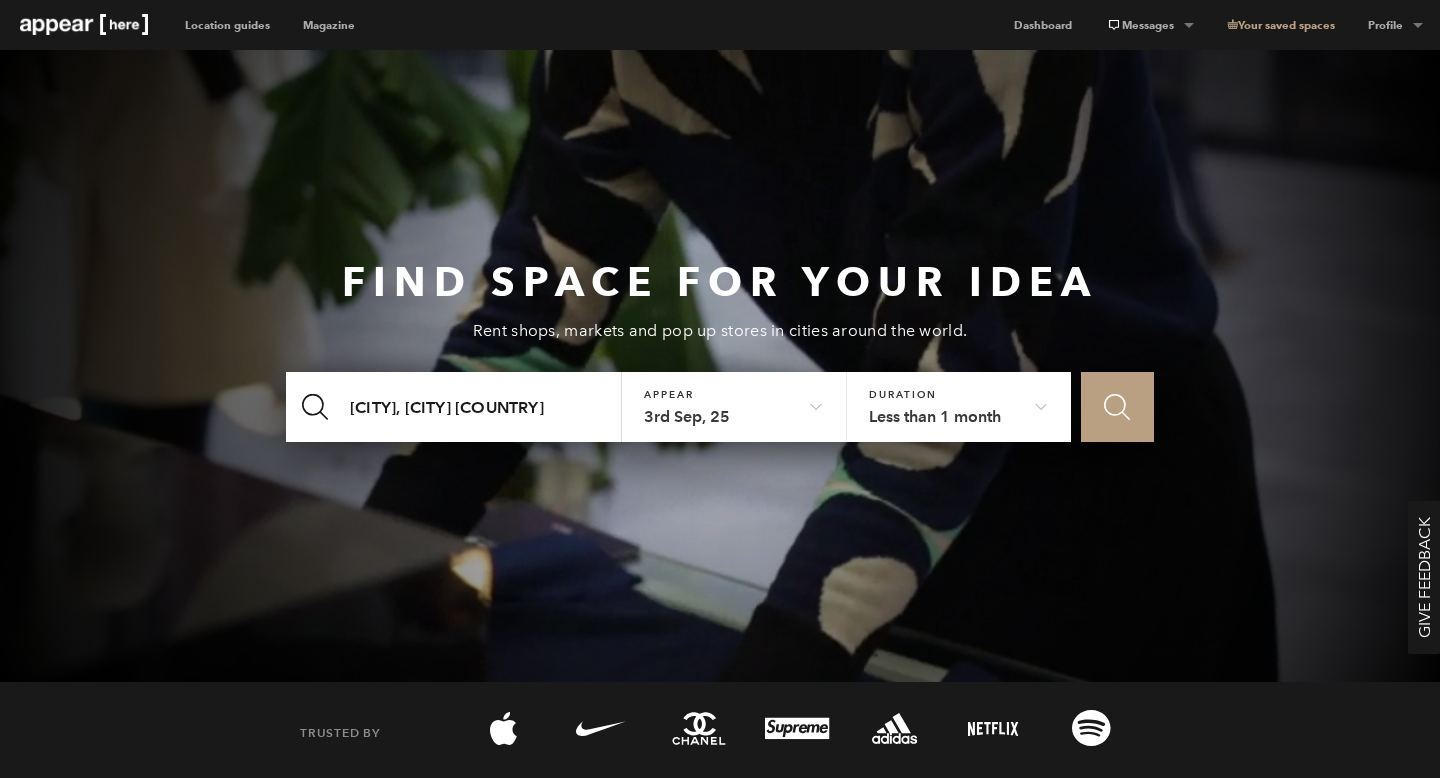 click on "Icon Search" at bounding box center (1117, 407) 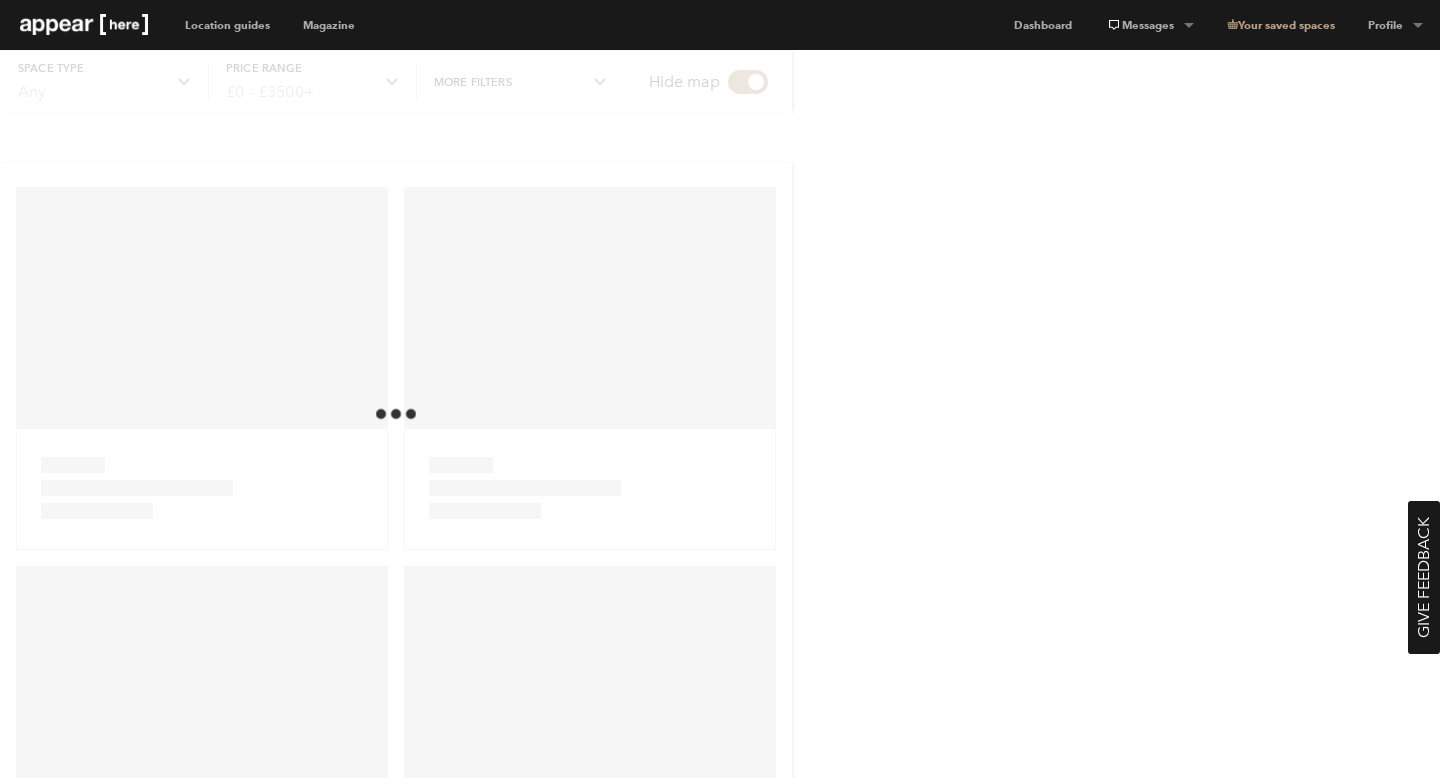 scroll, scrollTop: 0, scrollLeft: 0, axis: both 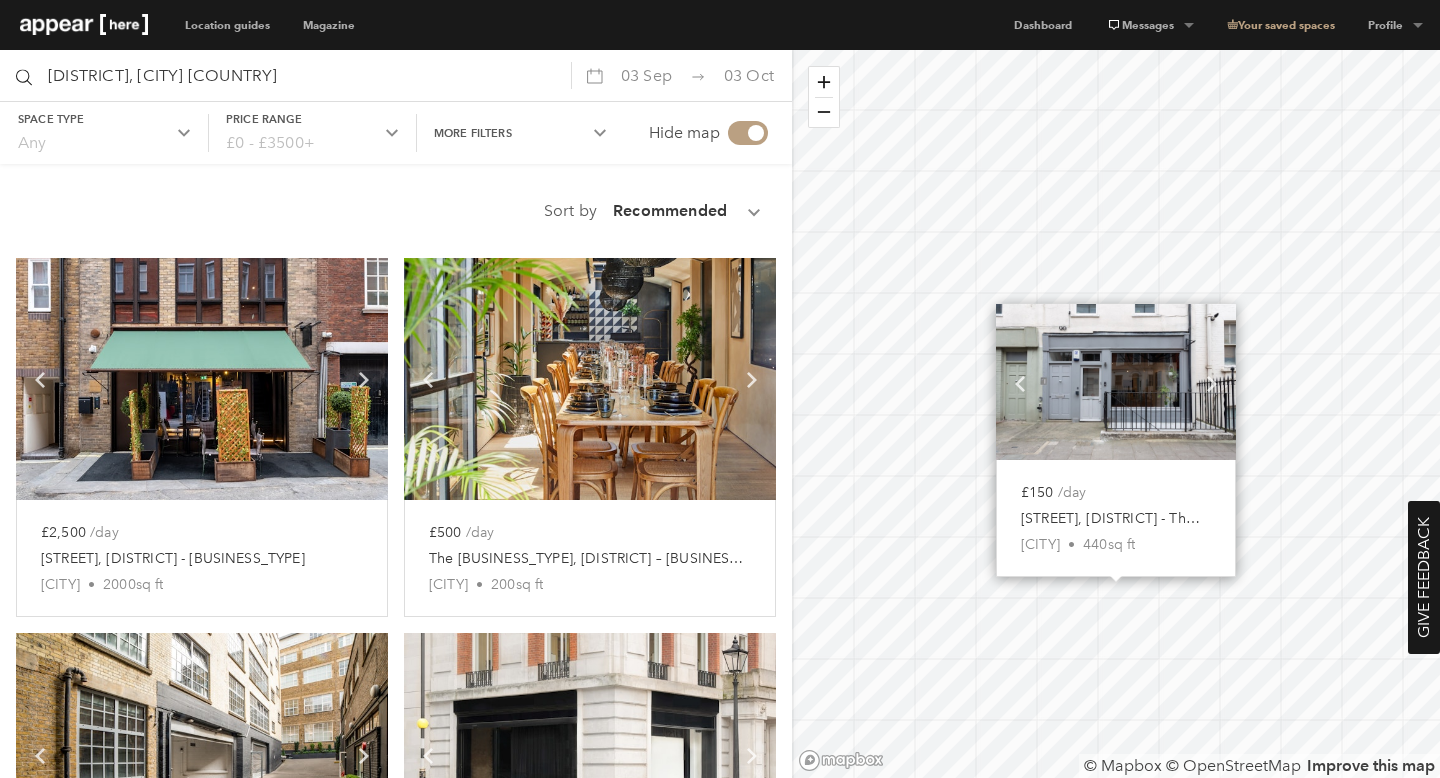 click on "Bell Street, Marylebone - The Contemporary Shop" at bounding box center (1114, 519) 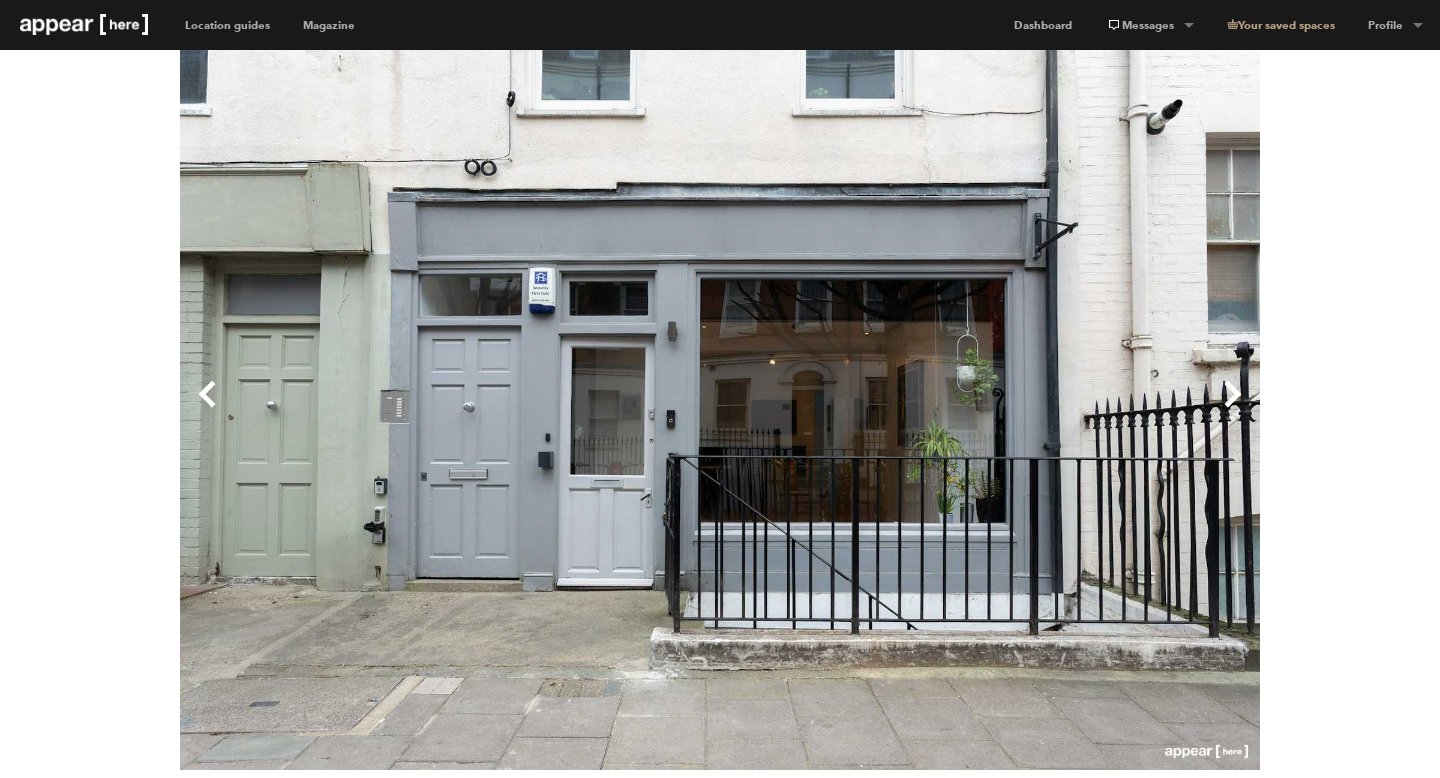scroll, scrollTop: 0, scrollLeft: 0, axis: both 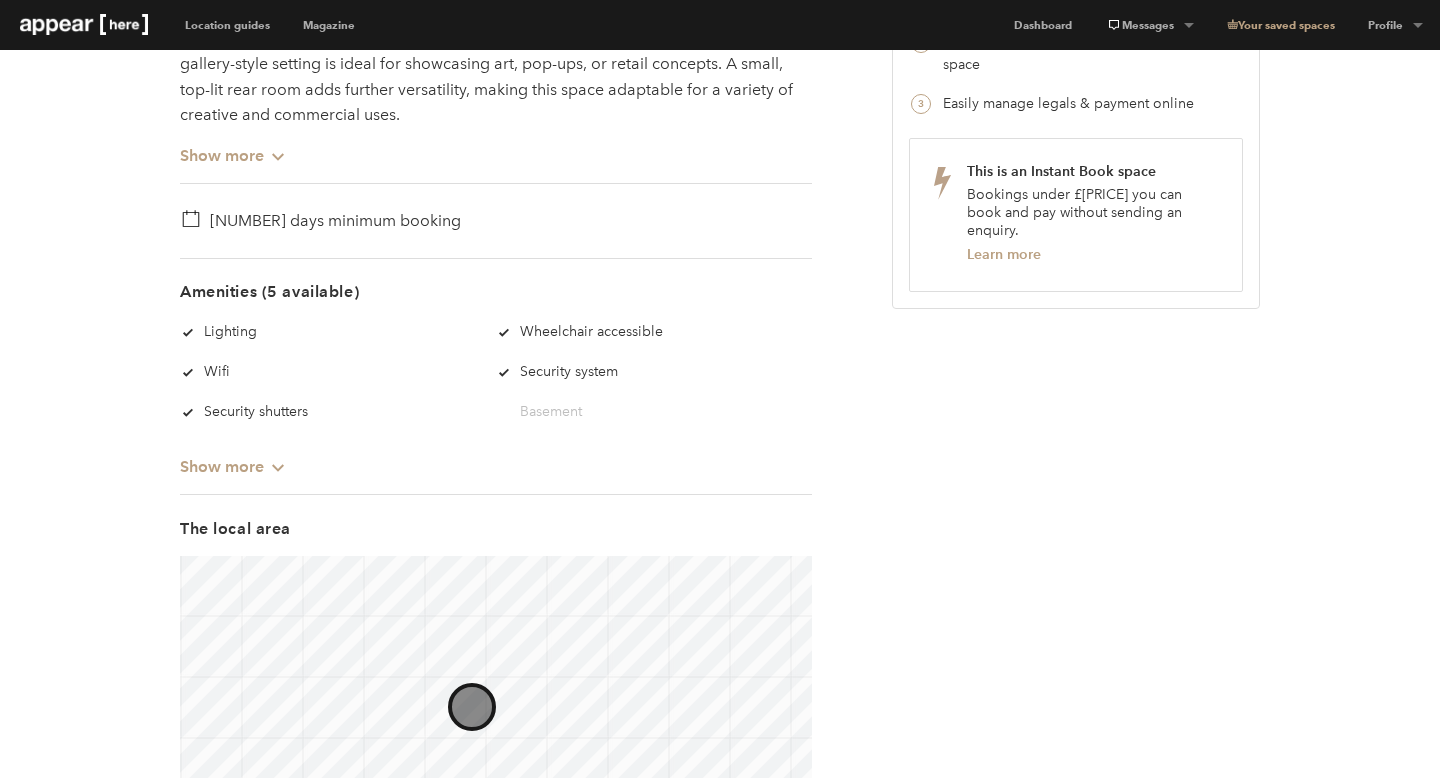 click on "Show more Chevron-up" at bounding box center [233, 147] 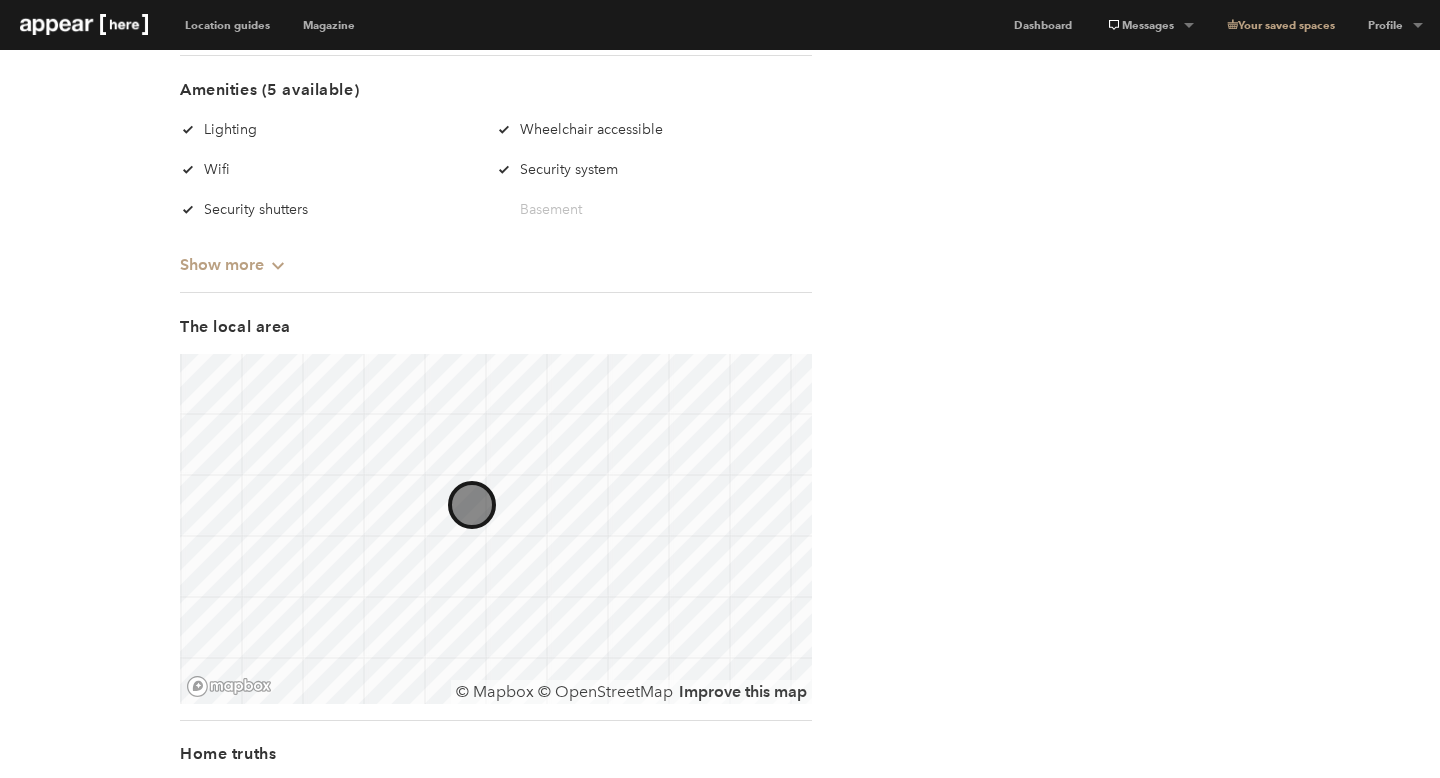 scroll, scrollTop: 1859, scrollLeft: 0, axis: vertical 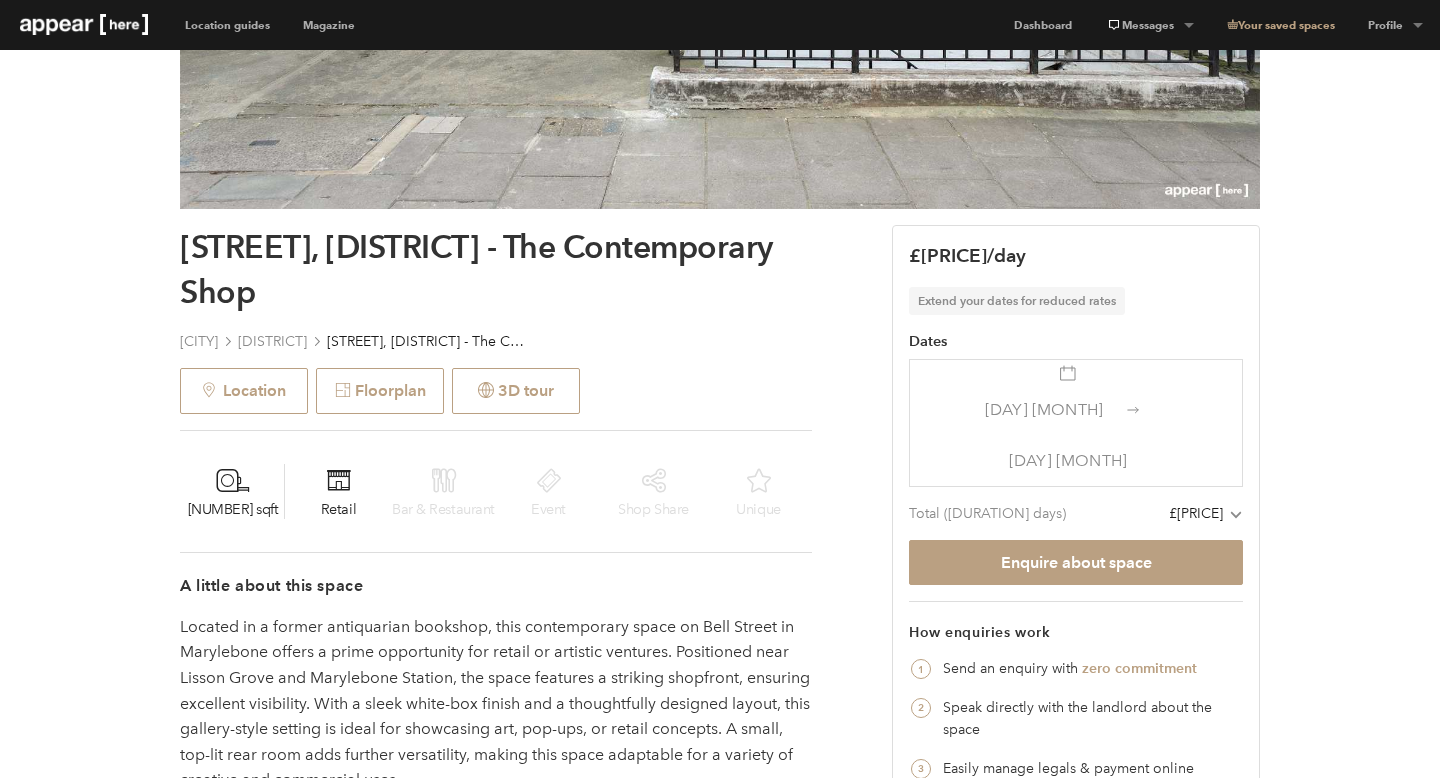 click on "[DAY] [MONTH]" at bounding box center [1044, 409] 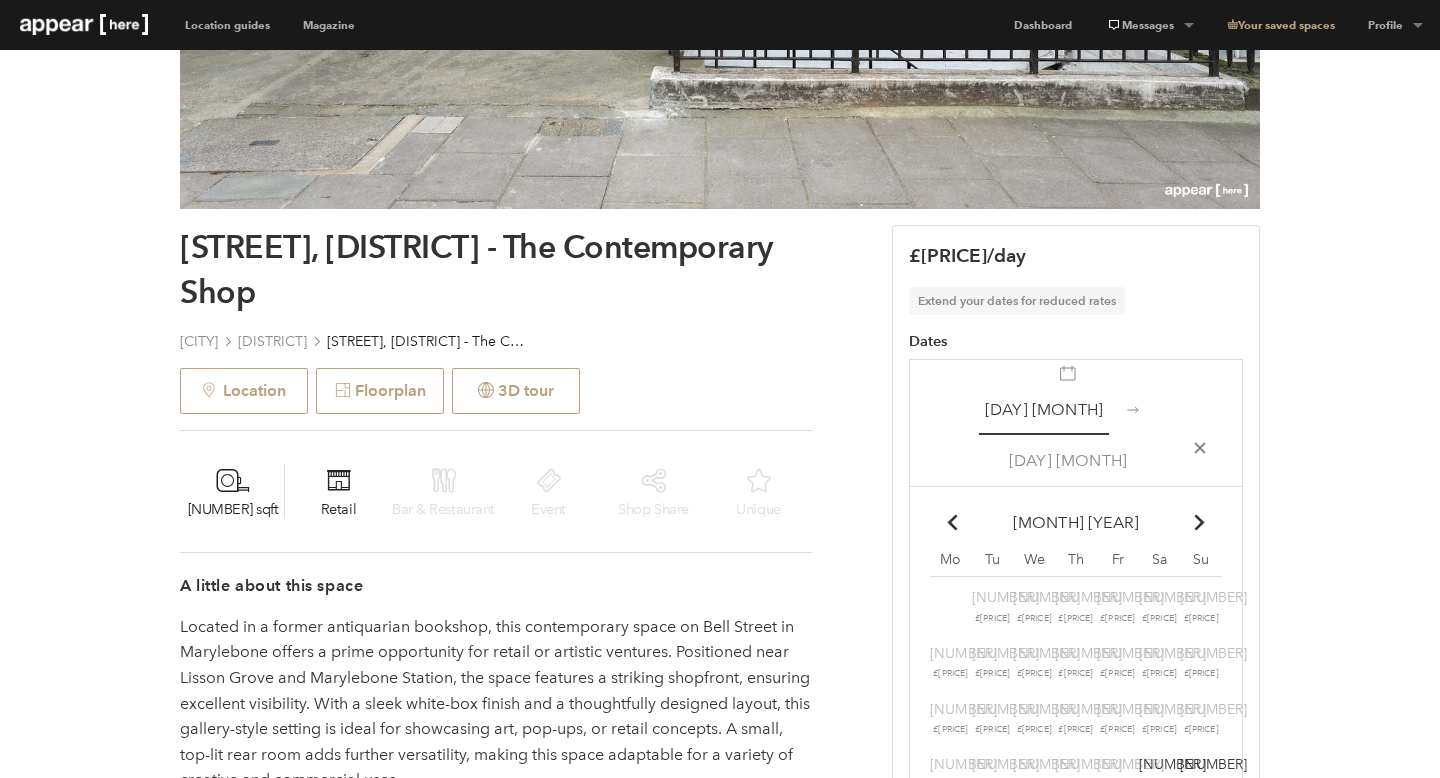 click on "[DAY] [MONTH]" at bounding box center [1044, 409] 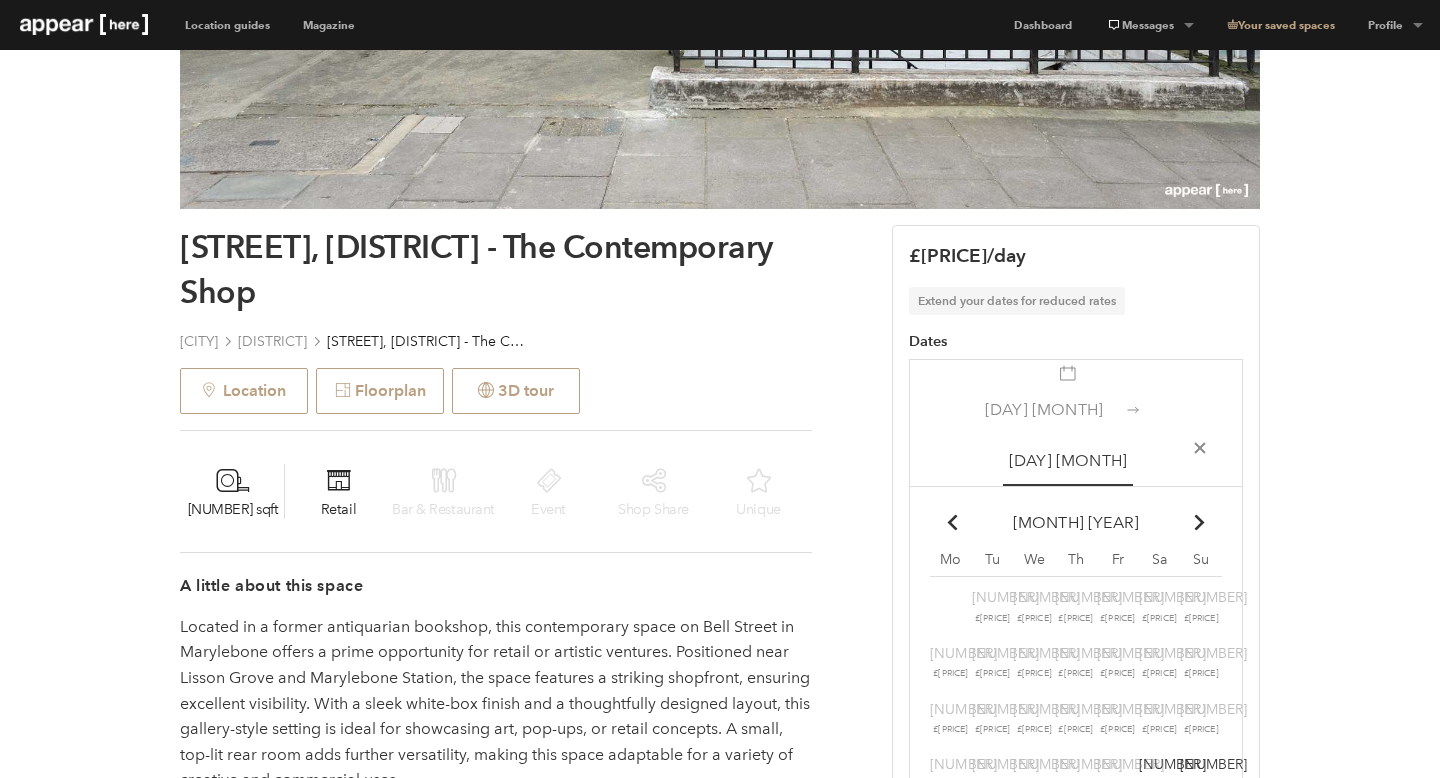 click on "[DAY] [MONTH]" at bounding box center (1068, 460) 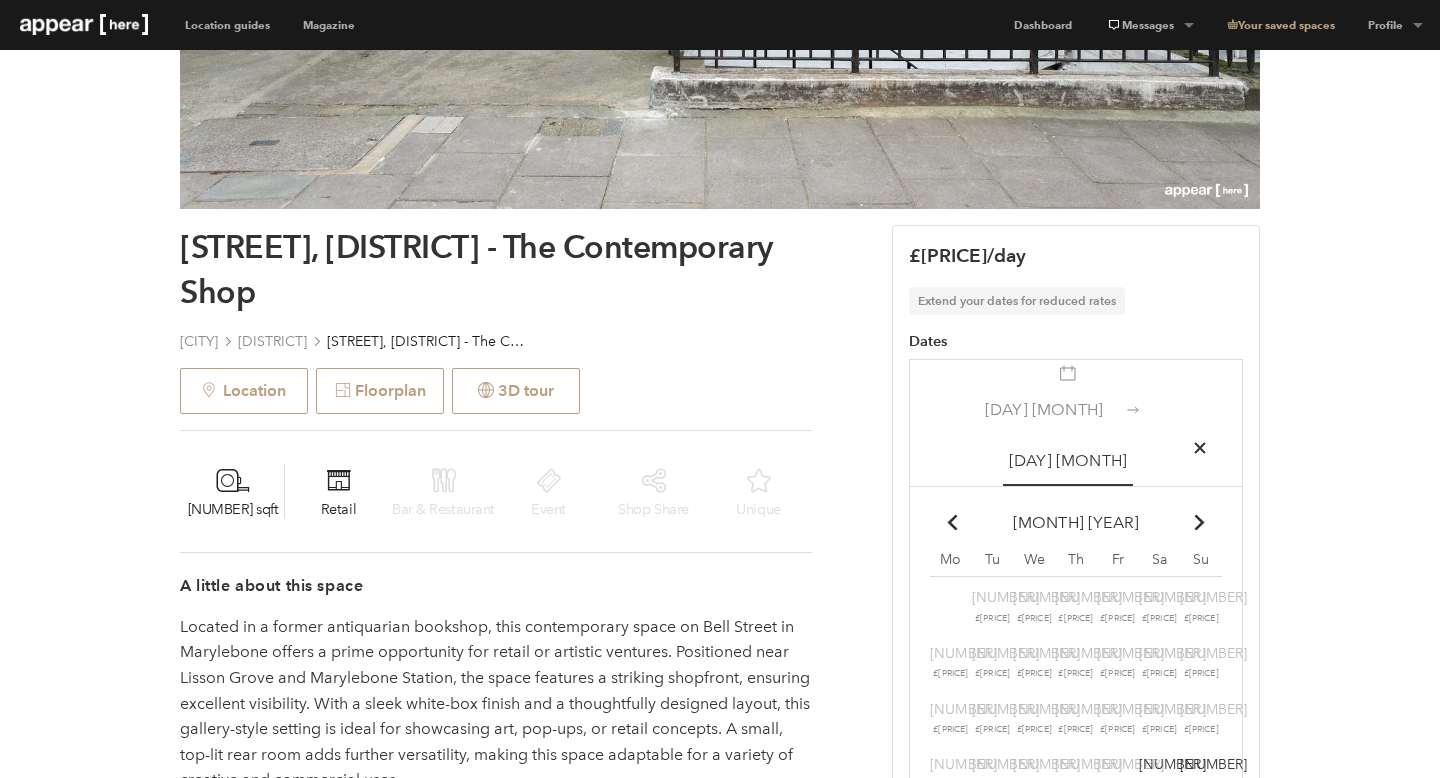 click at bounding box center [1199, 447] 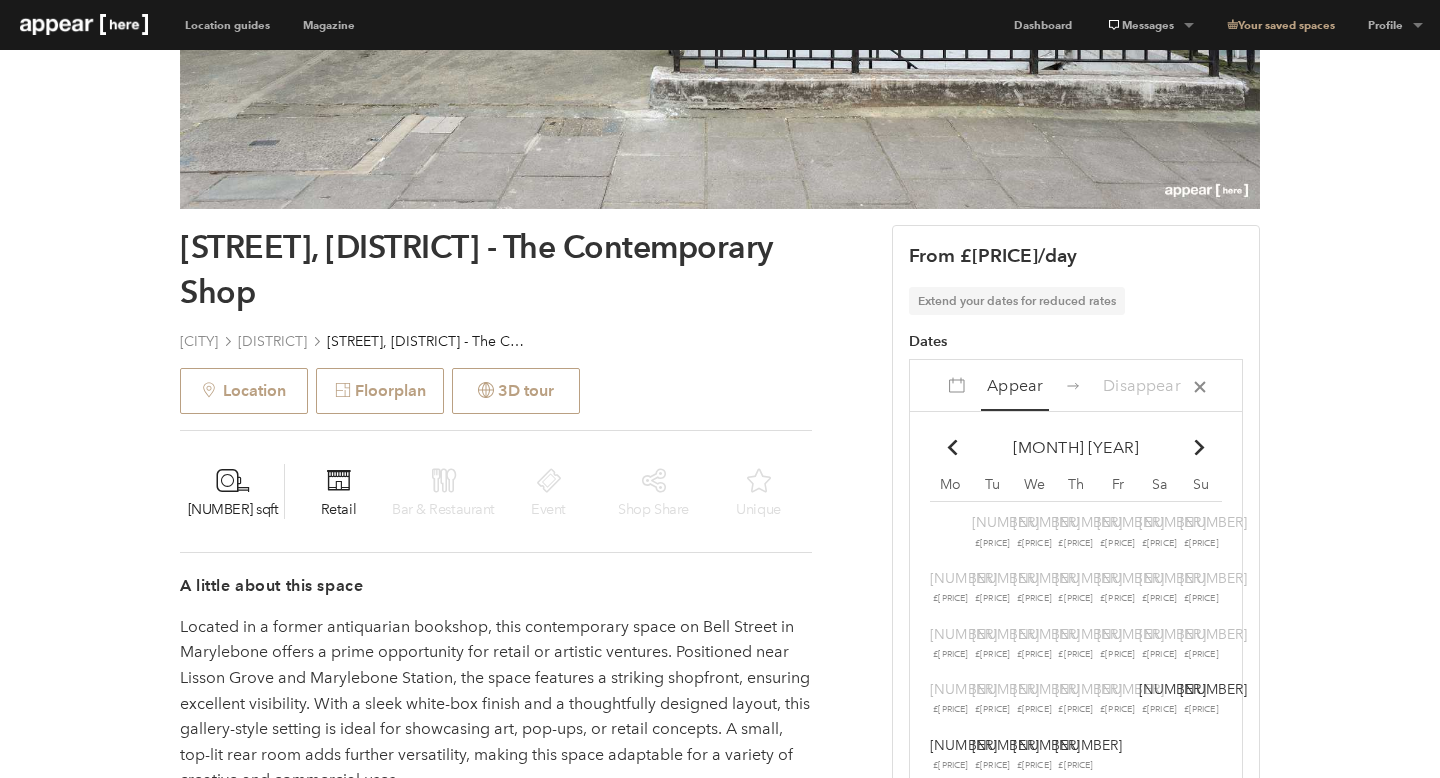 click on "Appear" at bounding box center (1015, 385) 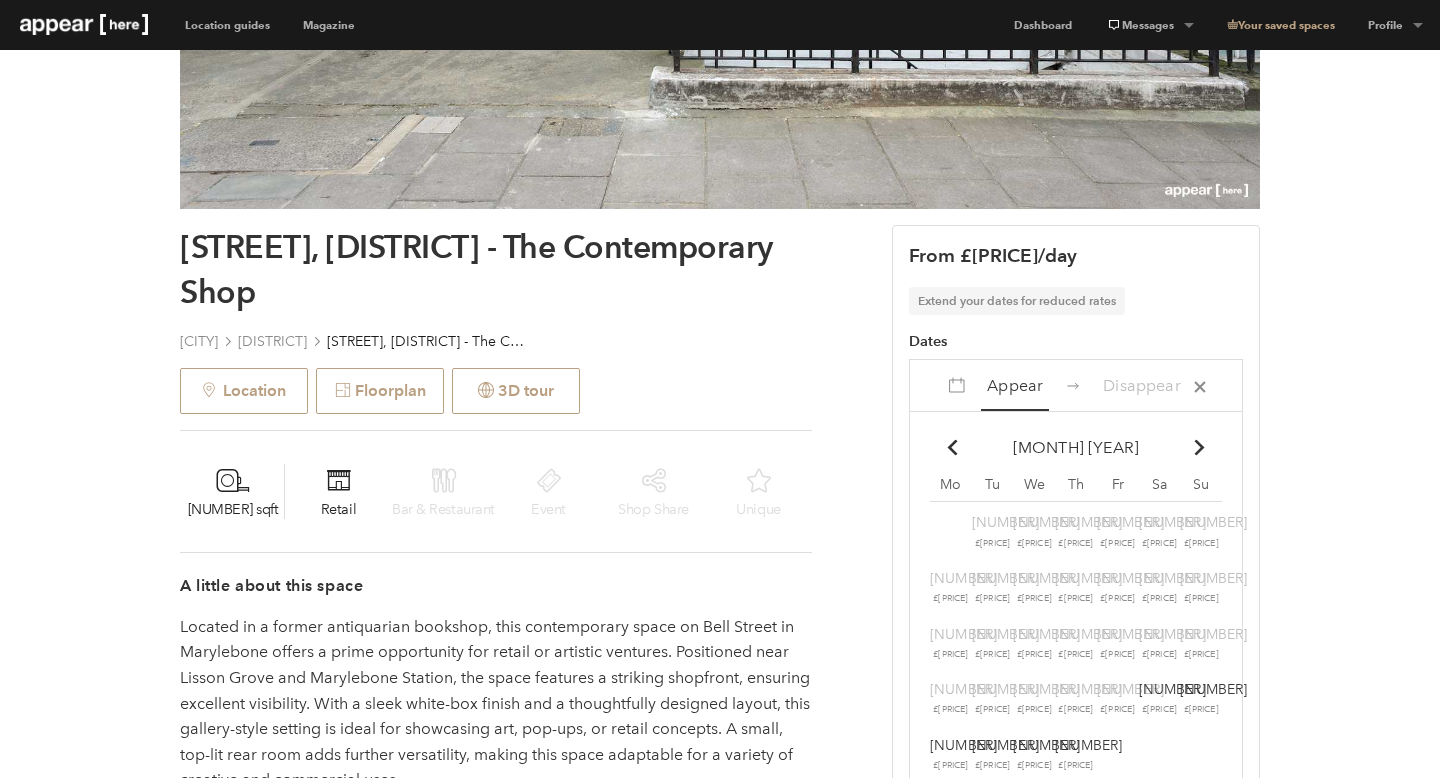 click on "Chevron-up" at bounding box center (1200, 447) 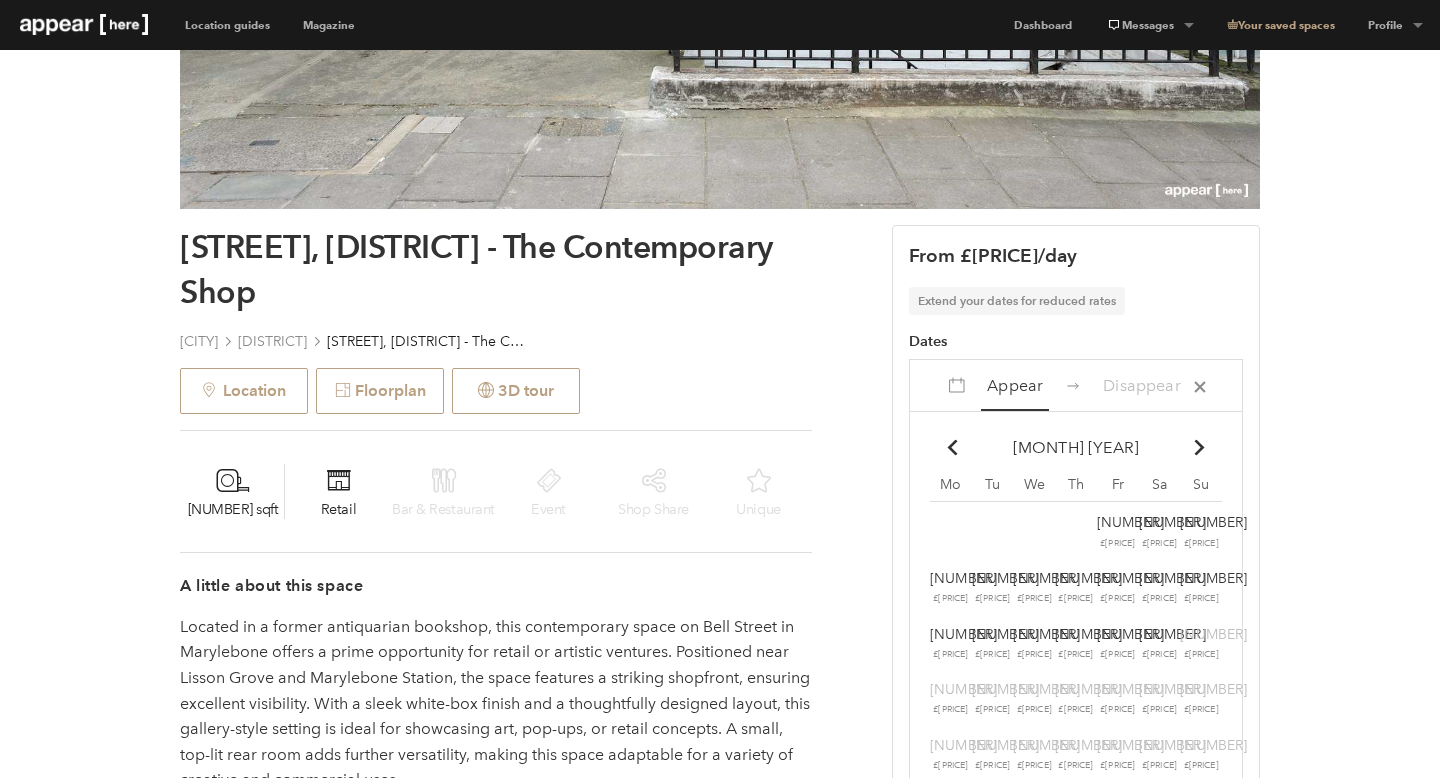 click at bounding box center [1200, 447] 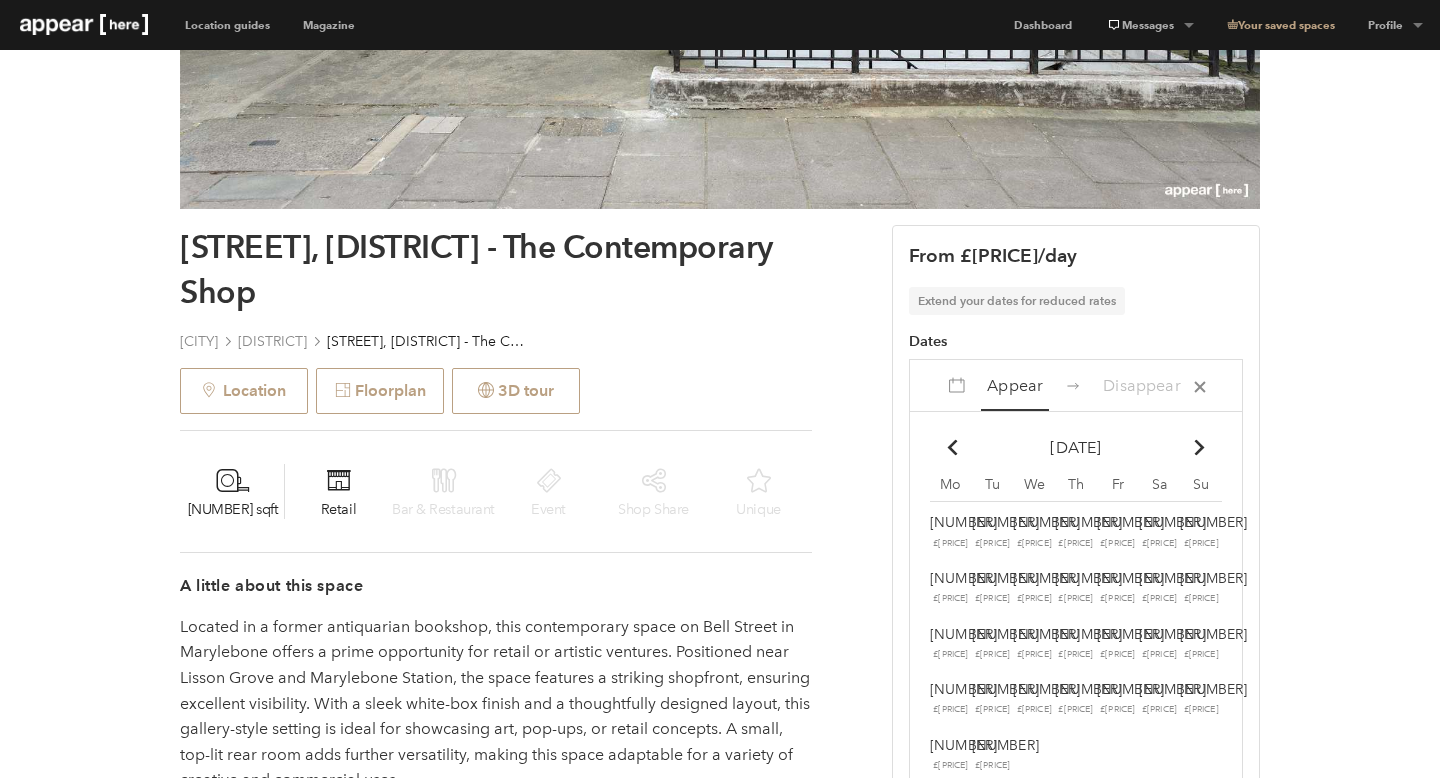 click on "[NUMBER] £[PRICE]" at bounding box center [951, 532] 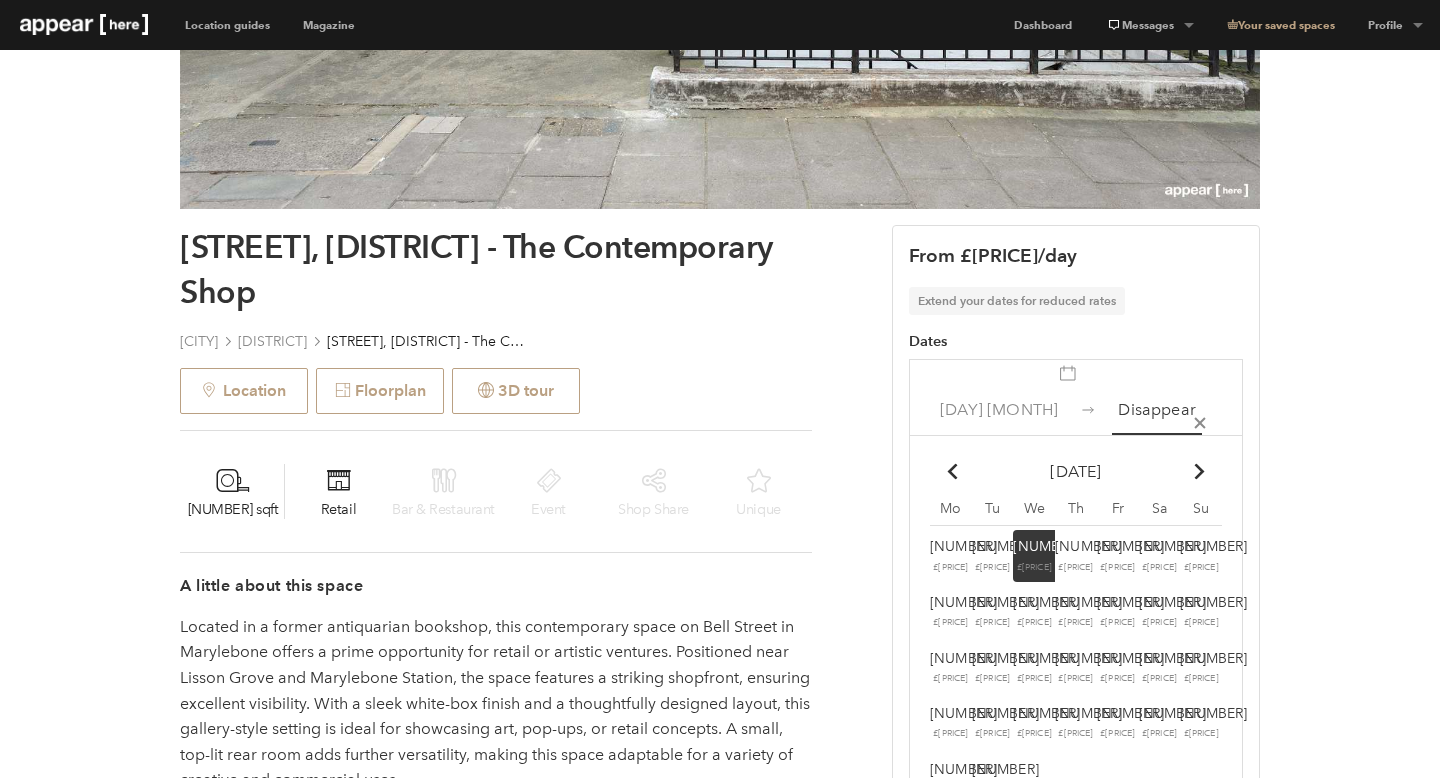 click on "[NUMBER] £[PRICE]" at bounding box center [951, 556] 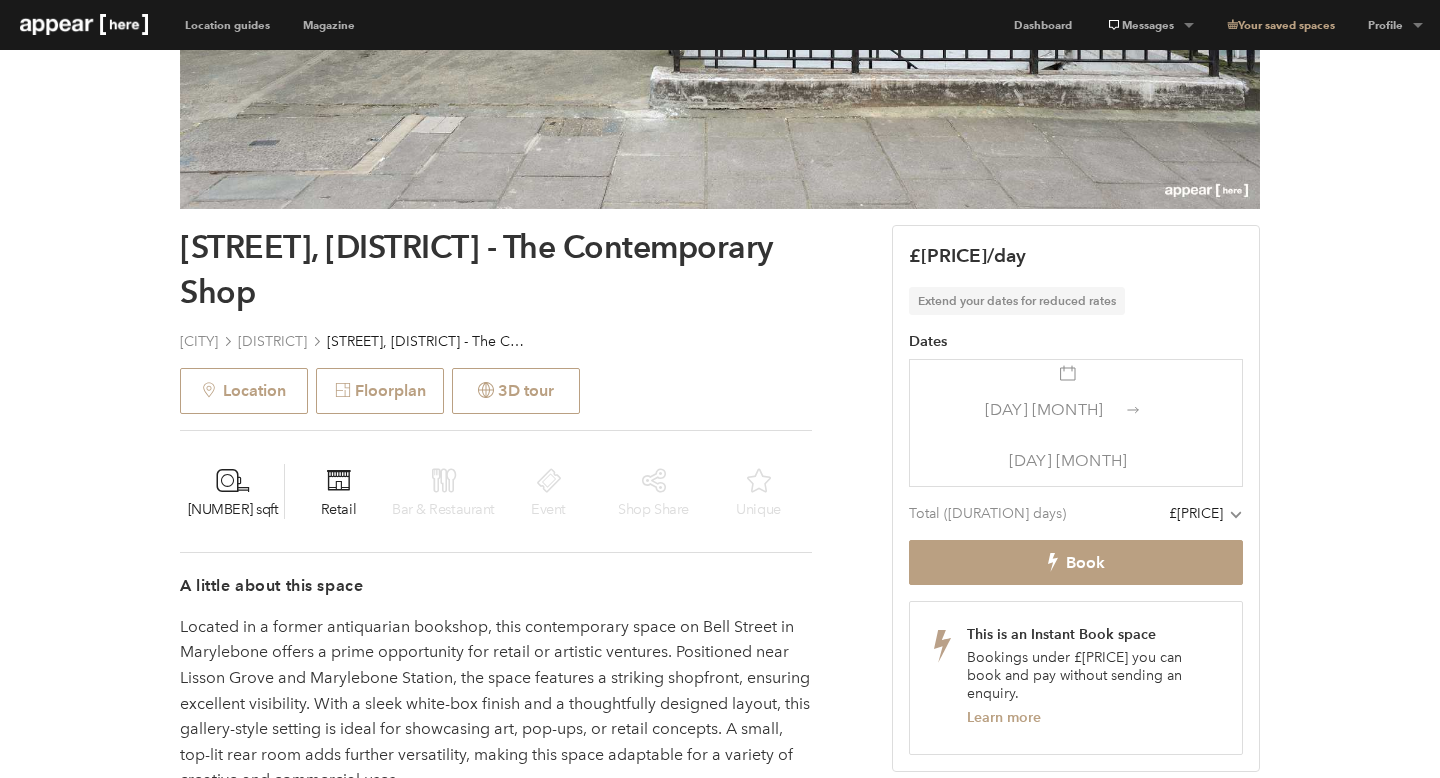 click on "[DAY] [MONTH]" at bounding box center (1044, 409) 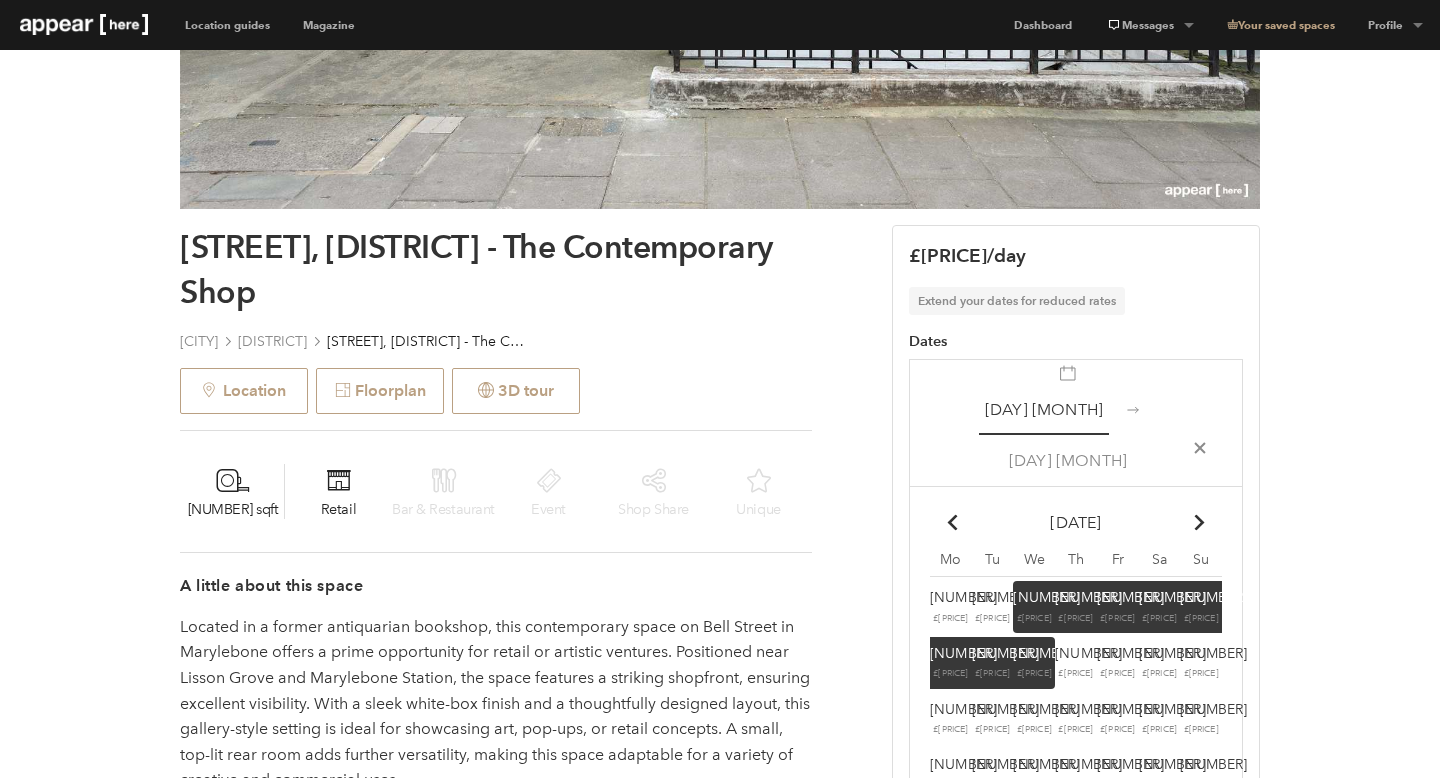 click on "[NUMBER] £[PRICE]" at bounding box center (1034, 607) 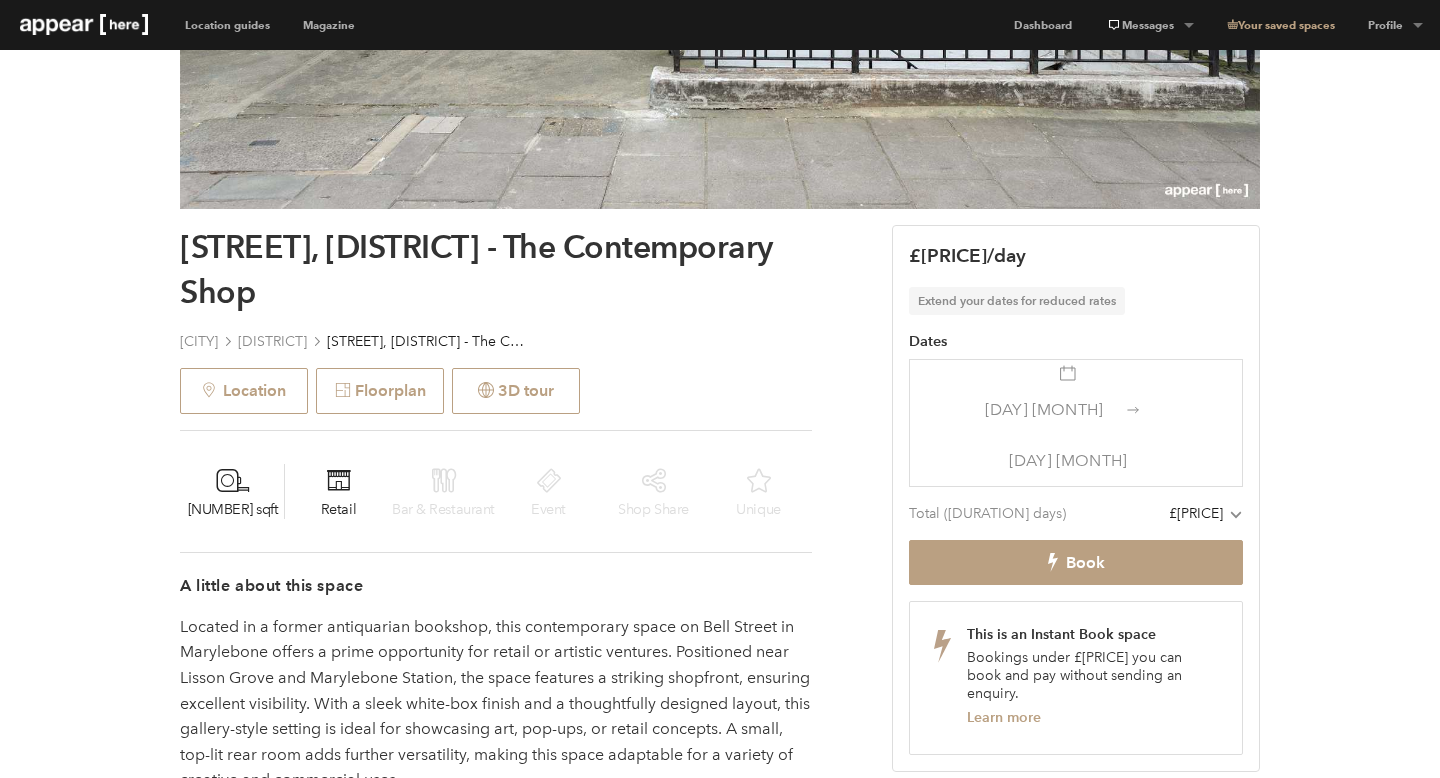 click on "[DAY] [MONTH]" at bounding box center (1044, 409) 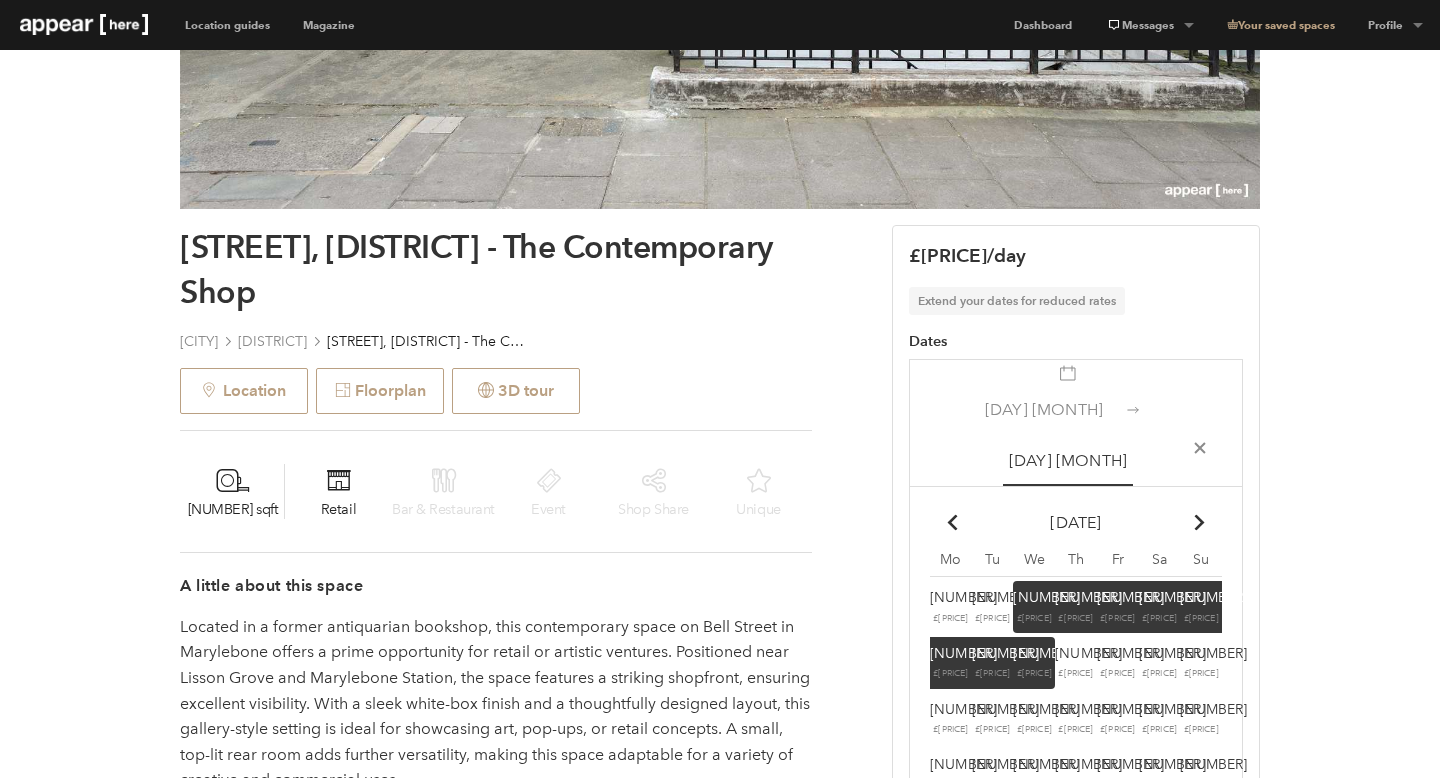click on "[NUMBER]" at bounding box center [1046, 597] 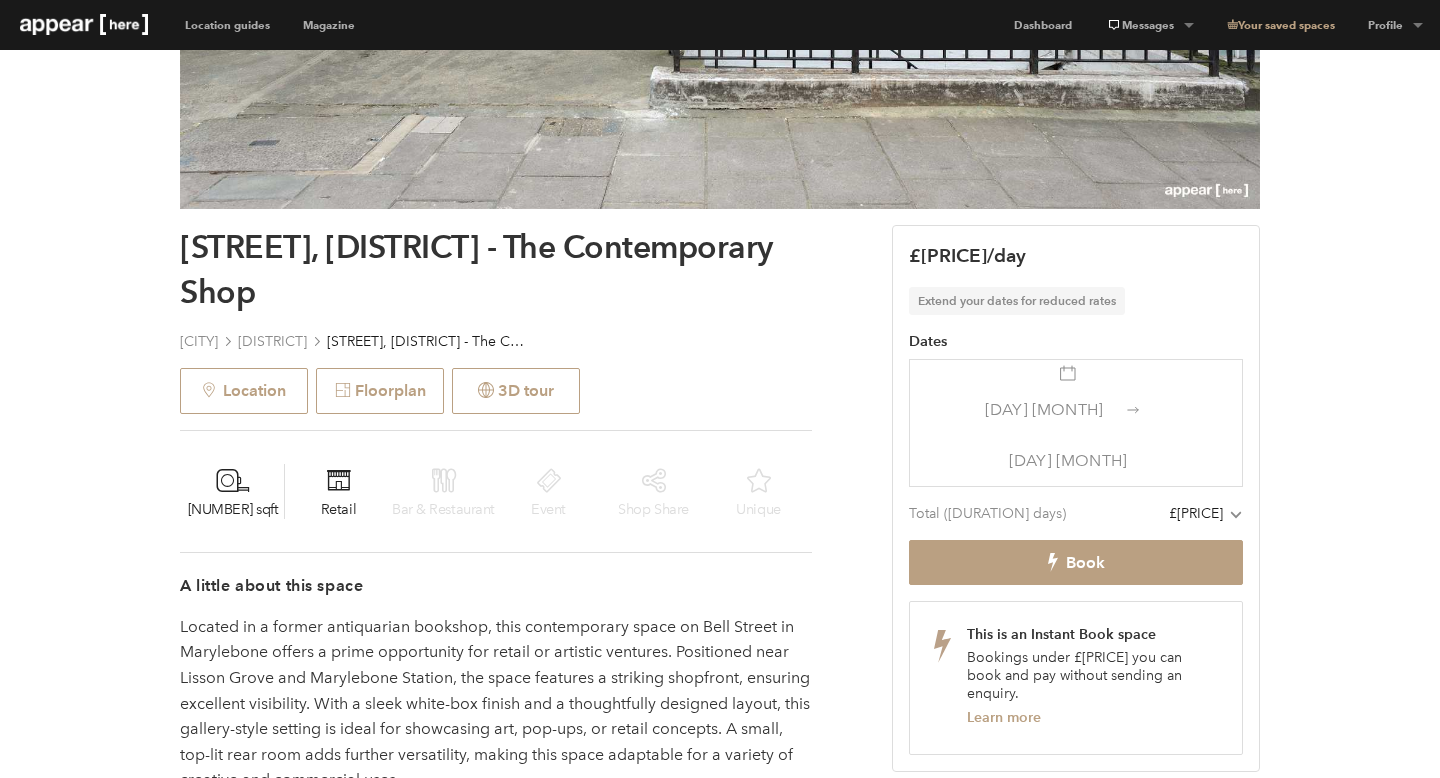 click on "[DAY] [MONTH]" at bounding box center (1044, 409) 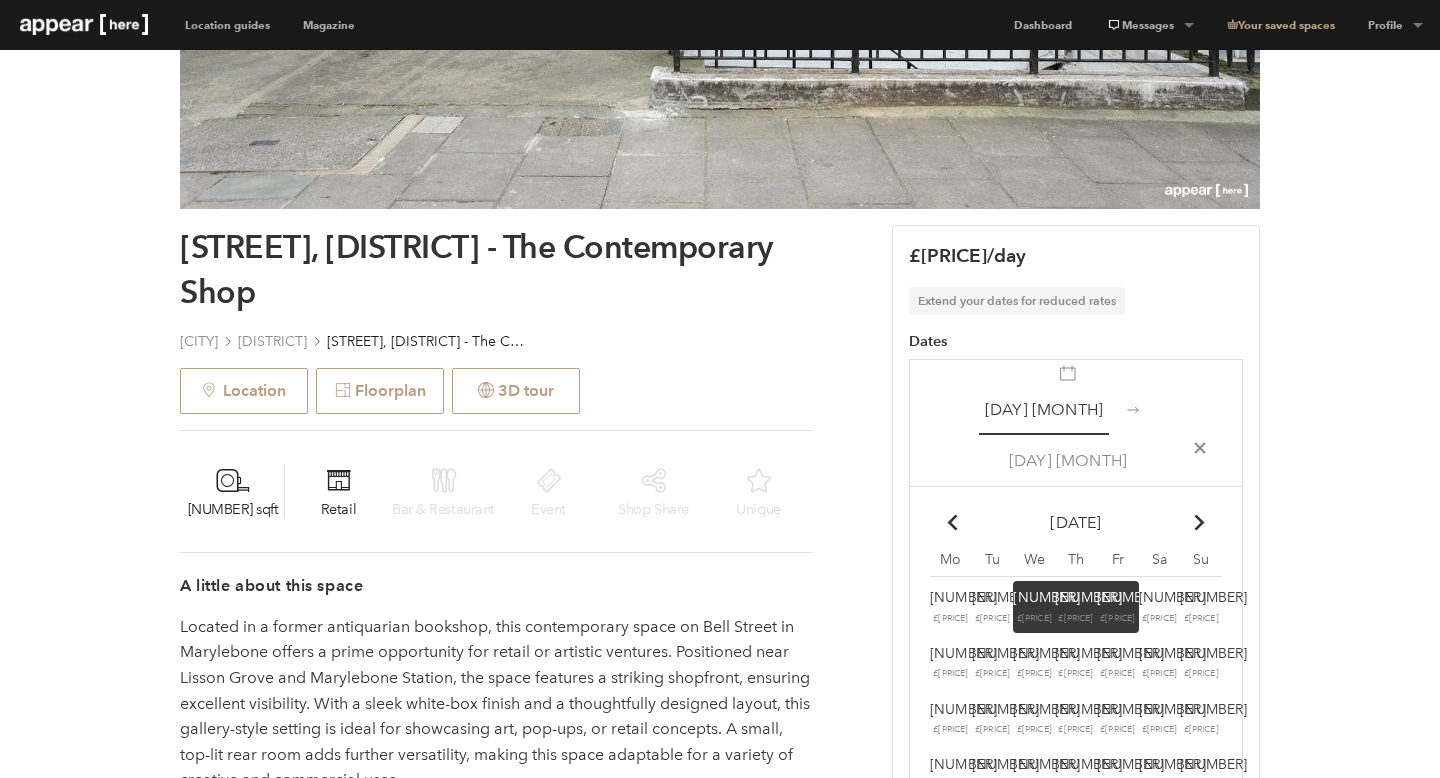click on "[NUMBER] £[PRICE]" at bounding box center (1118, 607) 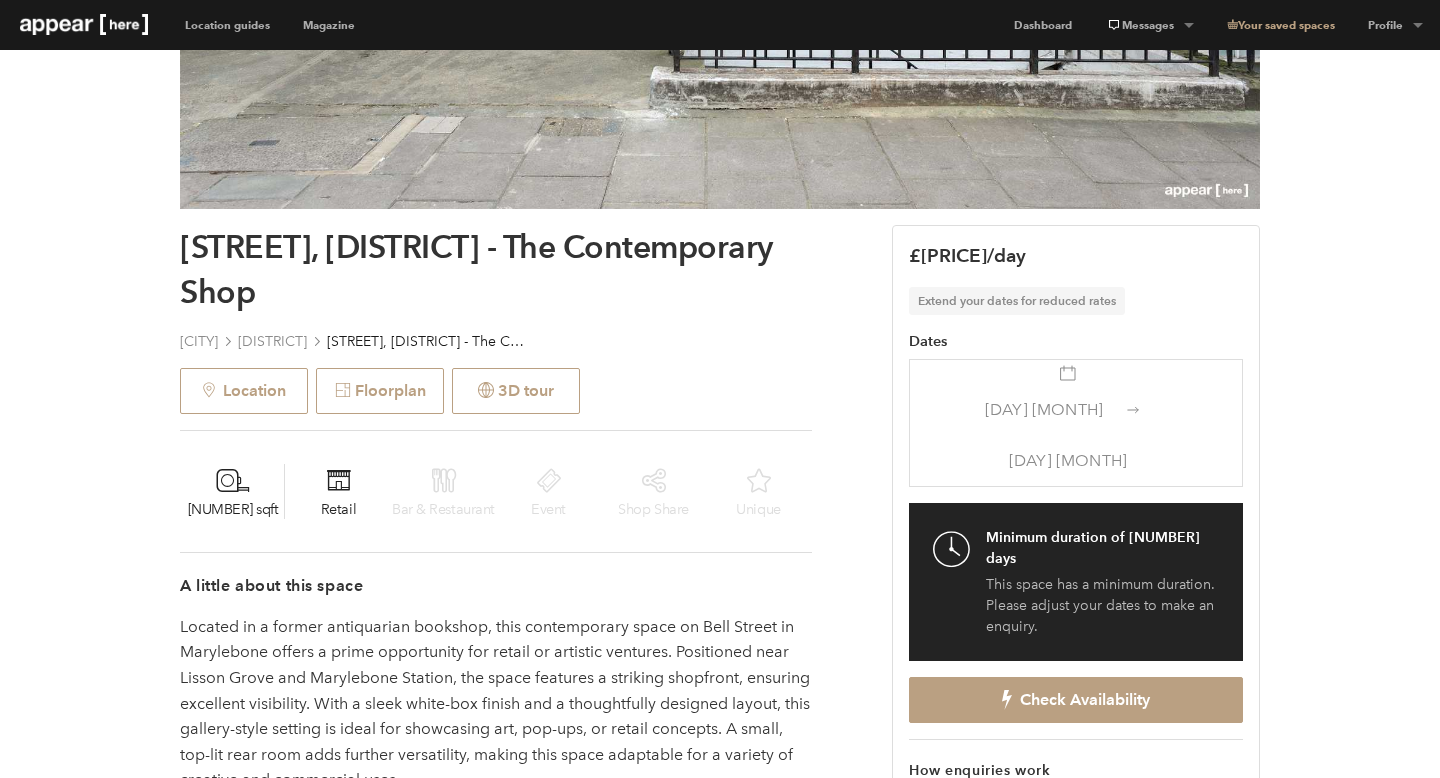 click on "[DAY] [MONTH]" at bounding box center (1068, 460) 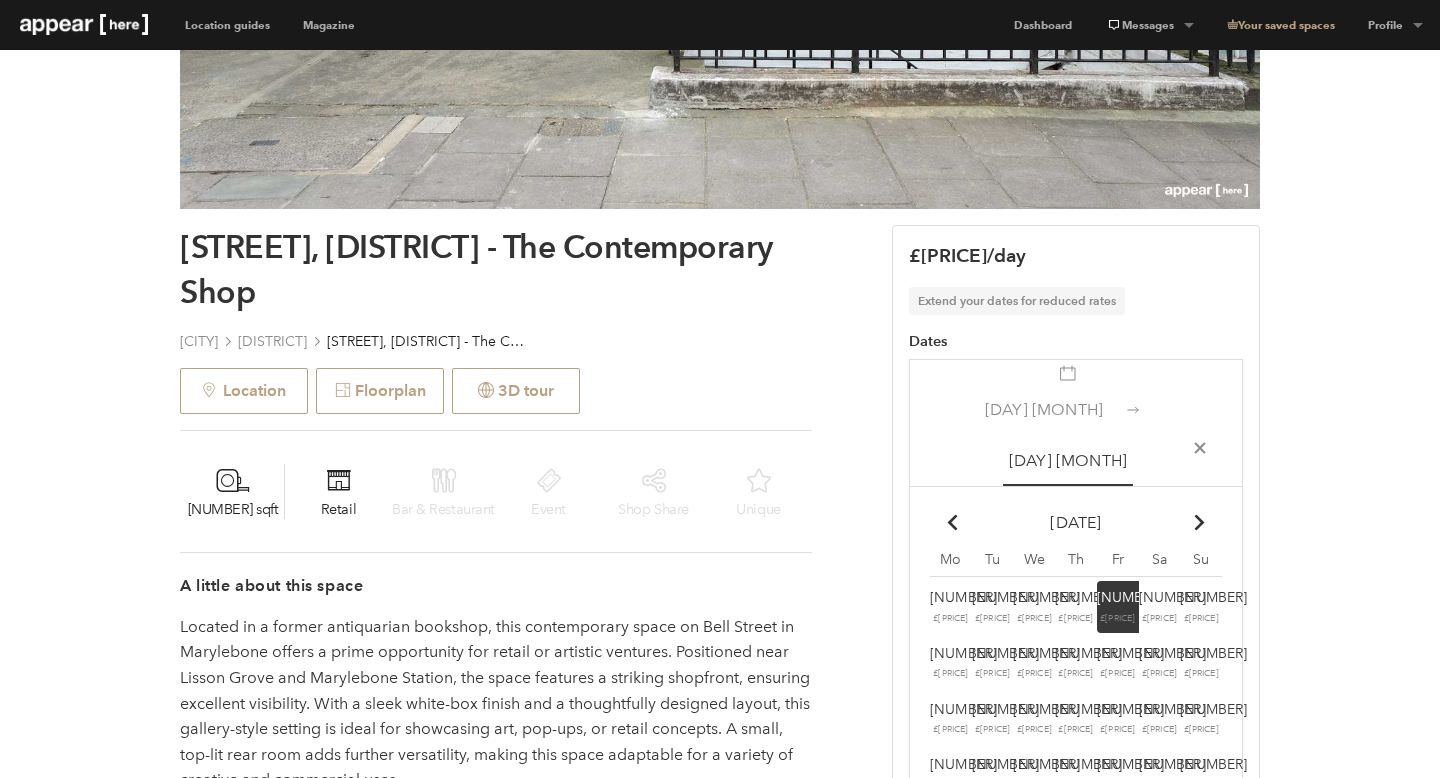 click on "14 £150" at bounding box center (951, 607) 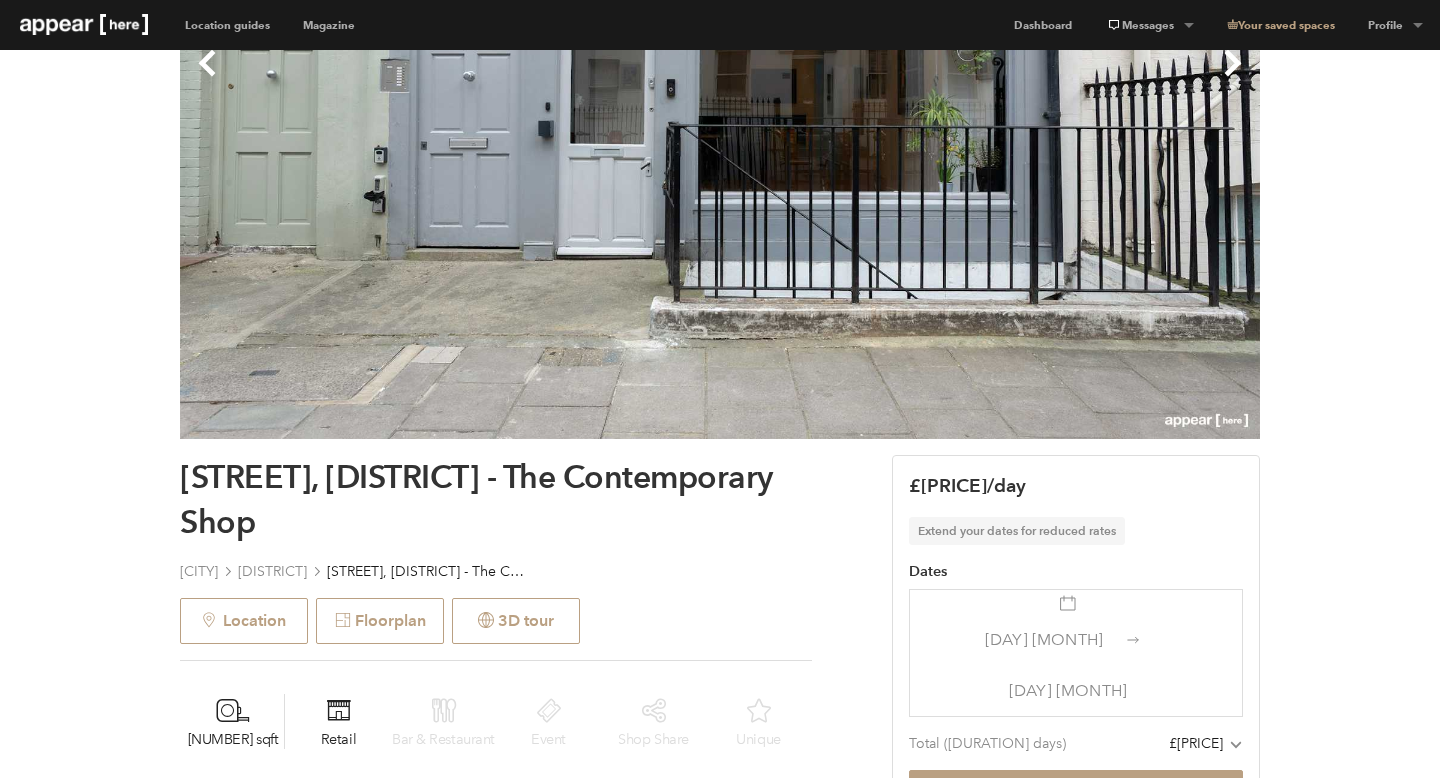 scroll, scrollTop: 582, scrollLeft: 0, axis: vertical 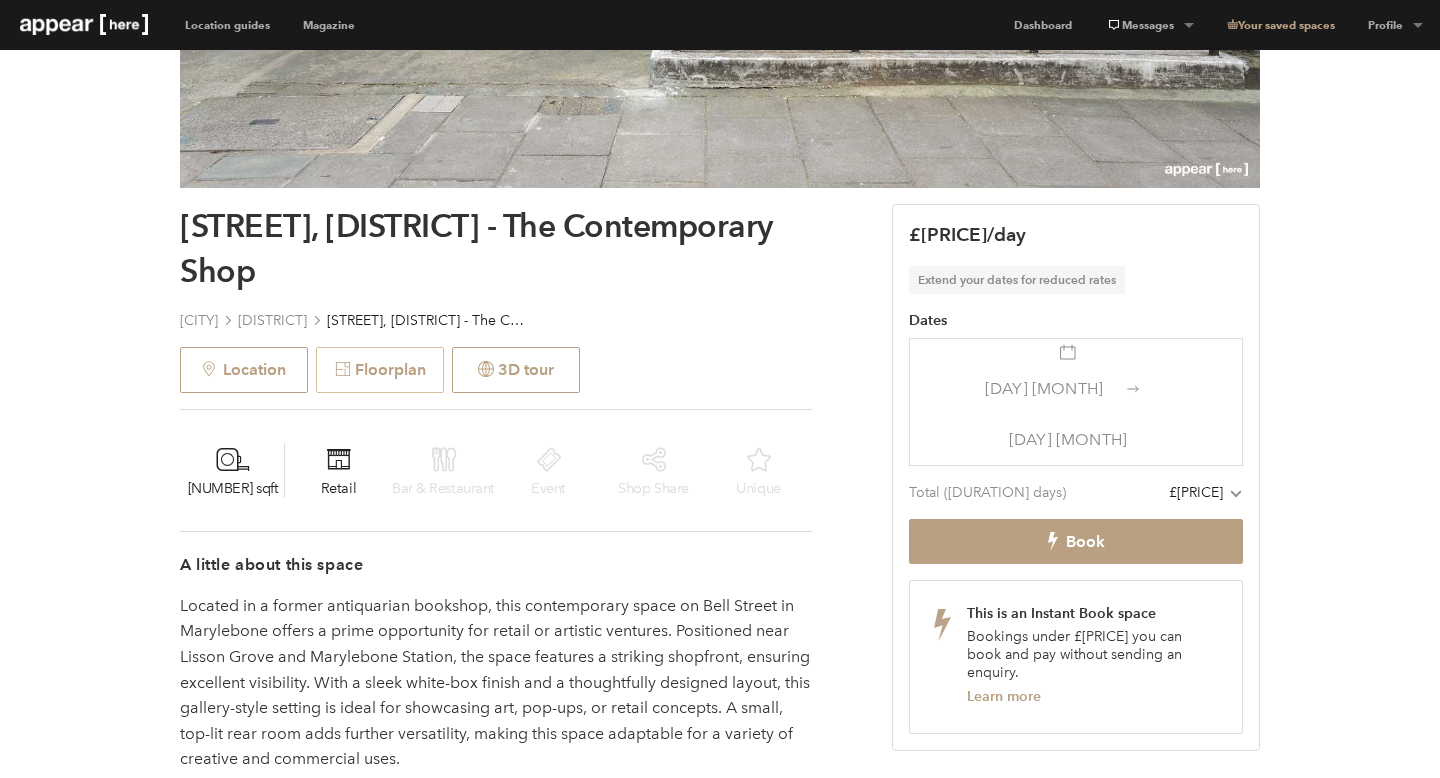 click on "Floorplan" at bounding box center [380, 370] 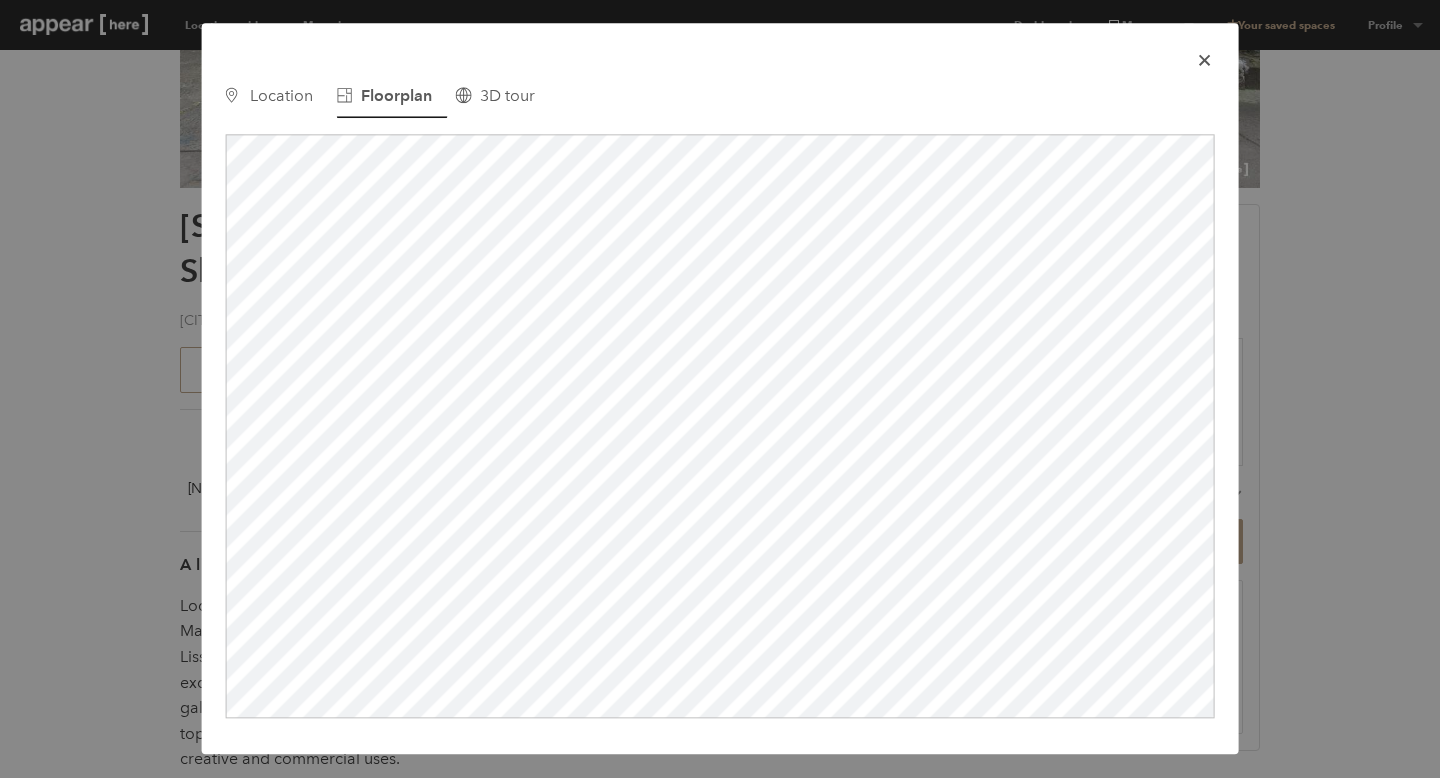 scroll, scrollTop: 0, scrollLeft: 0, axis: both 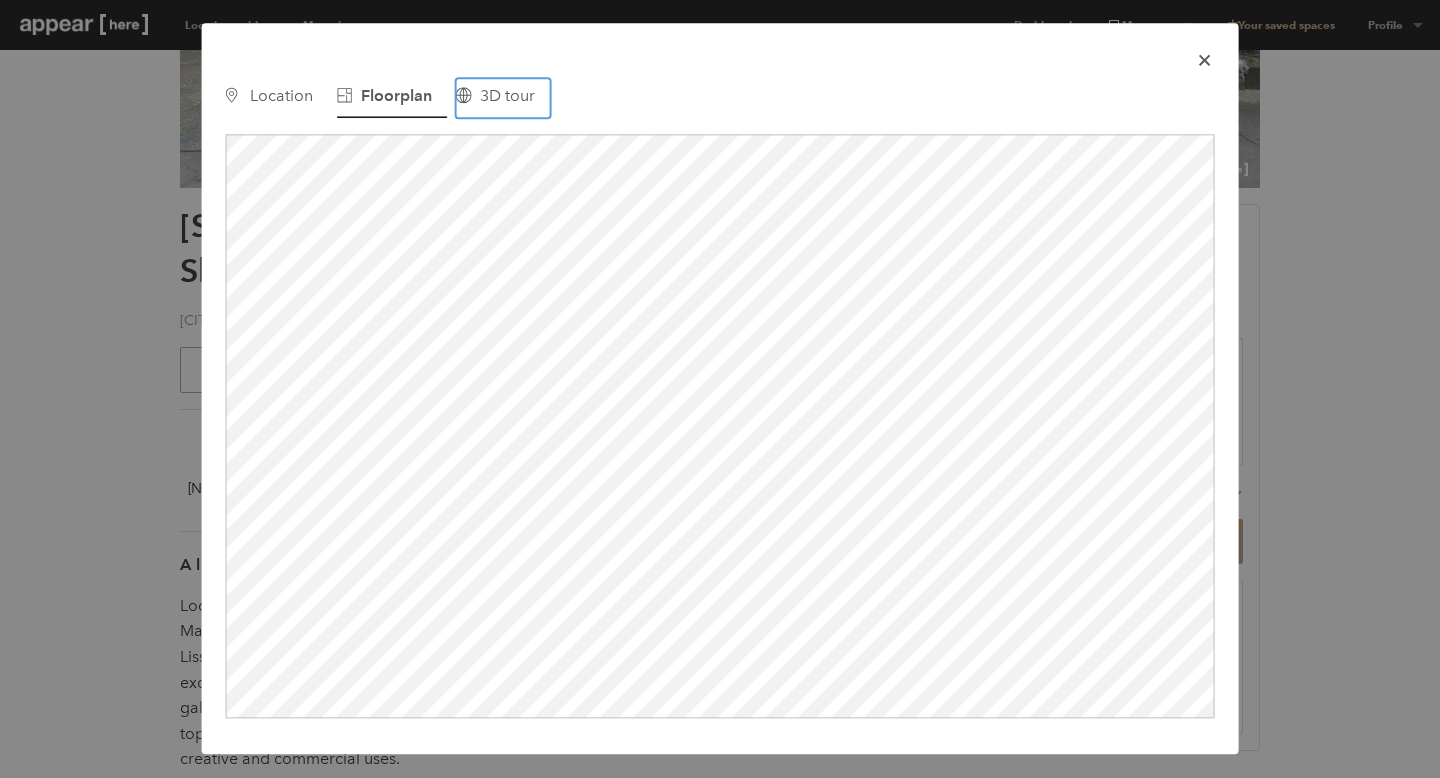 click on "3D tour" at bounding box center [503, 98] 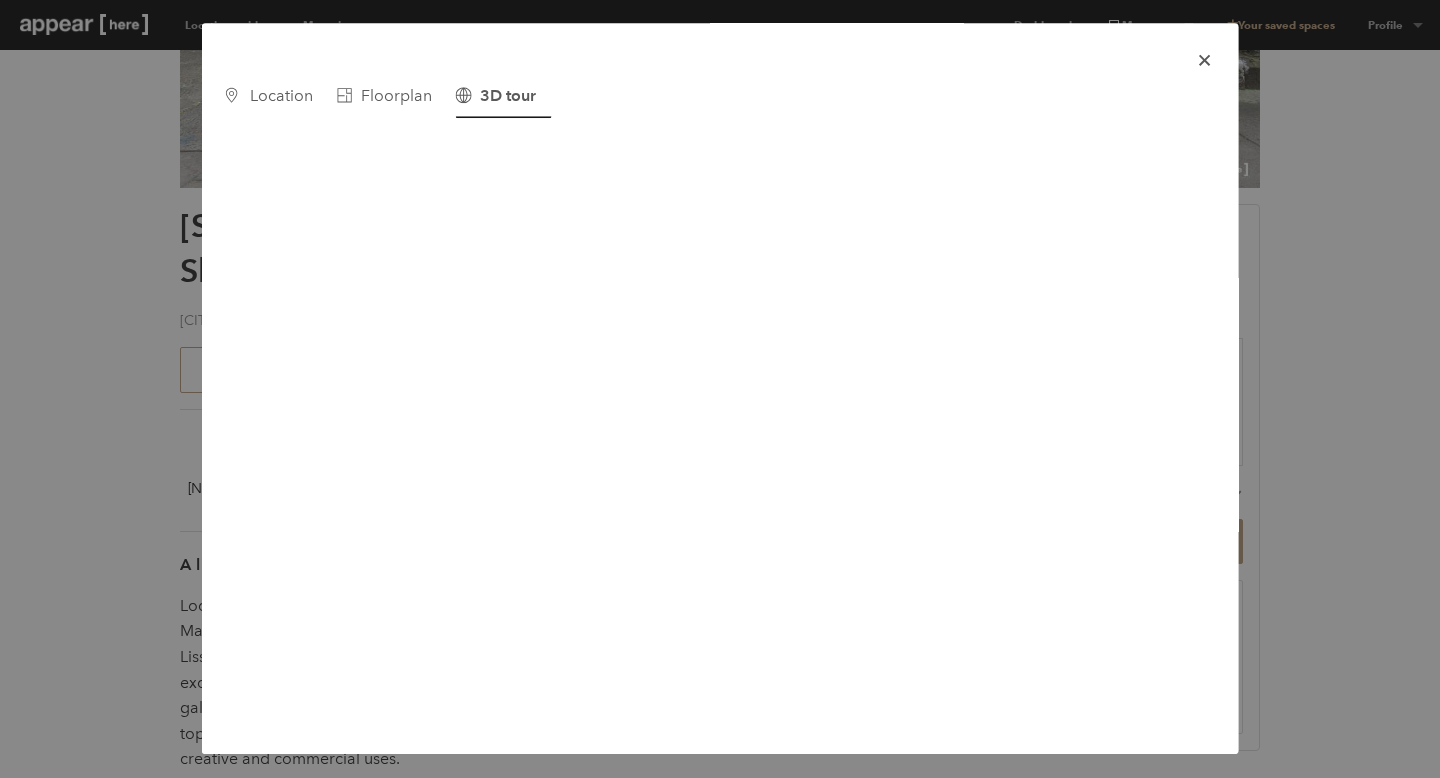 click on "icon-x" at bounding box center (1204, 60) 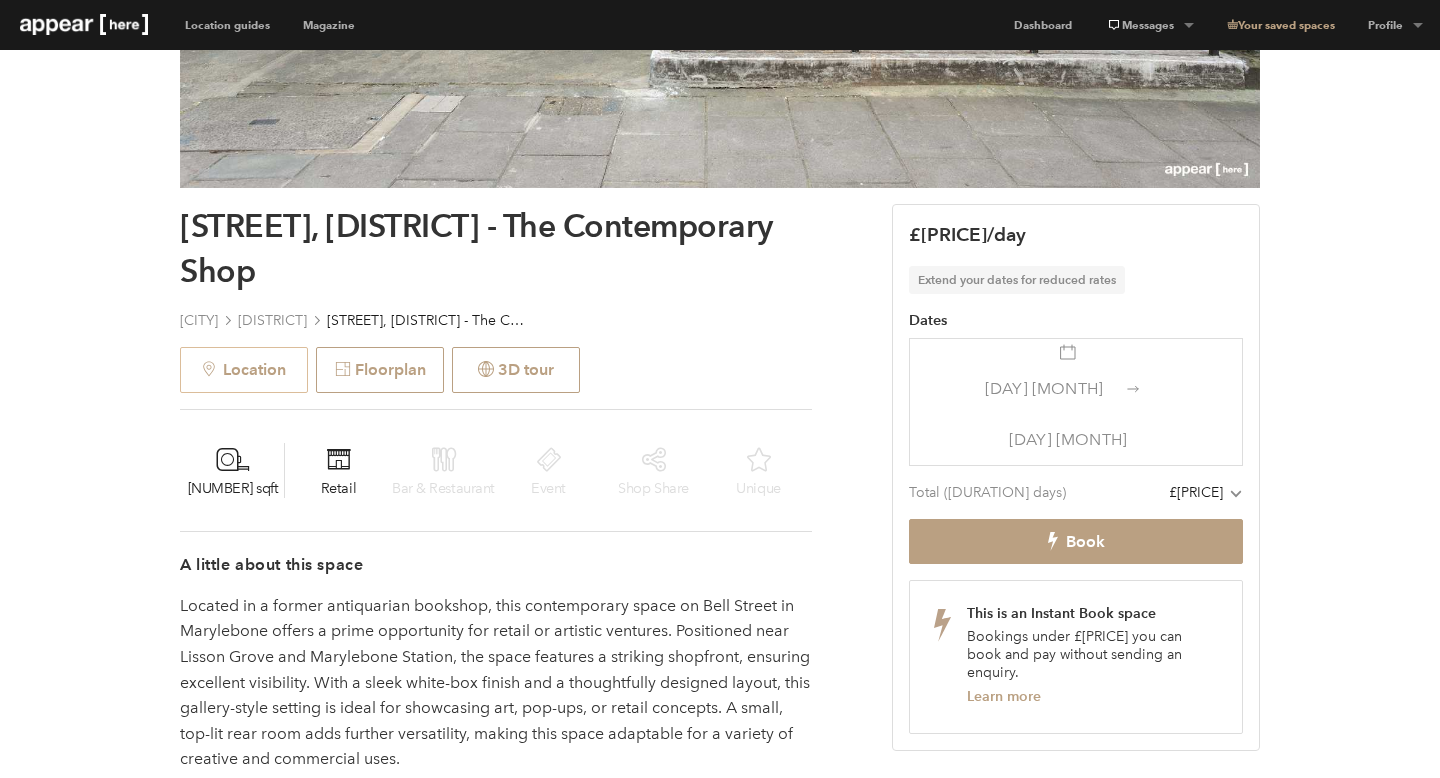 click on "Location" at bounding box center (244, 370) 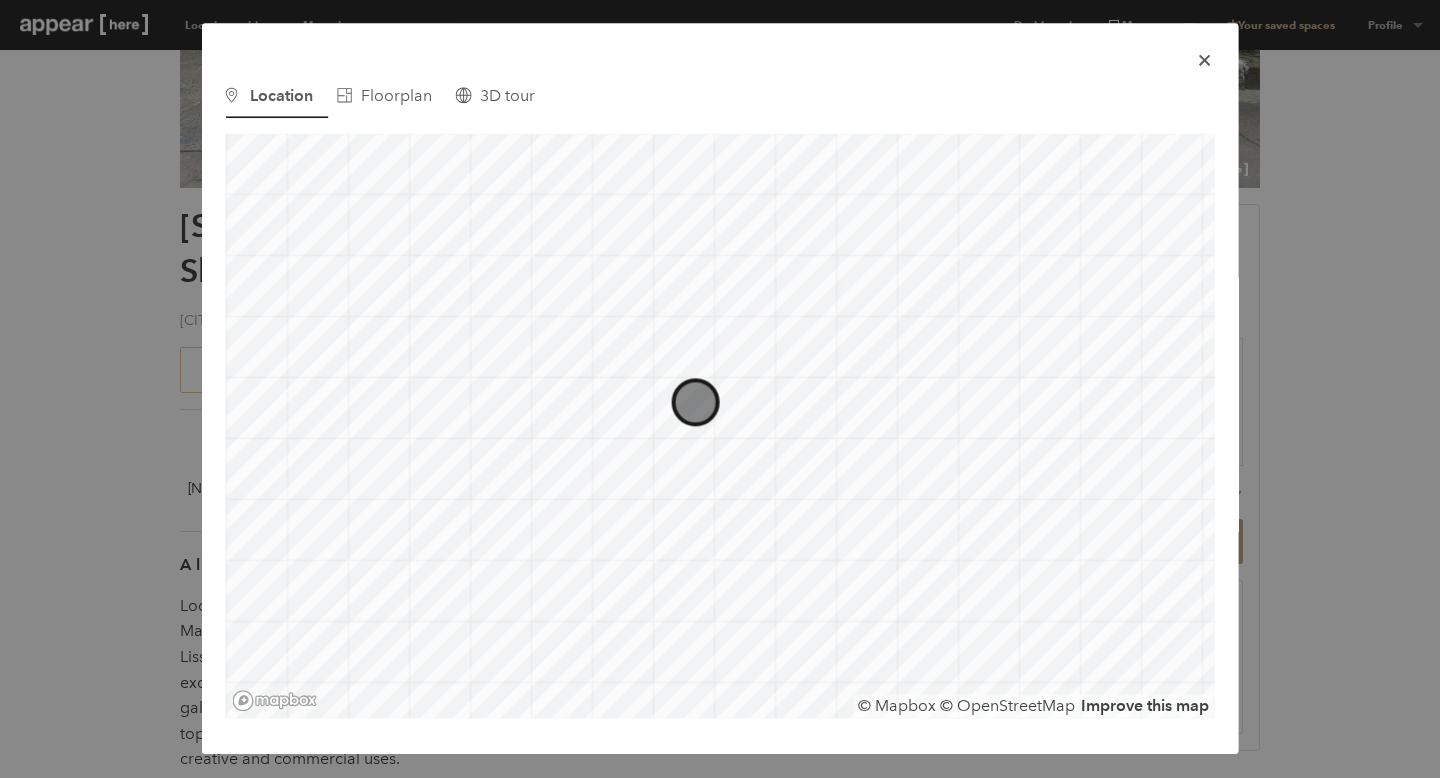 scroll, scrollTop: 0, scrollLeft: 0, axis: both 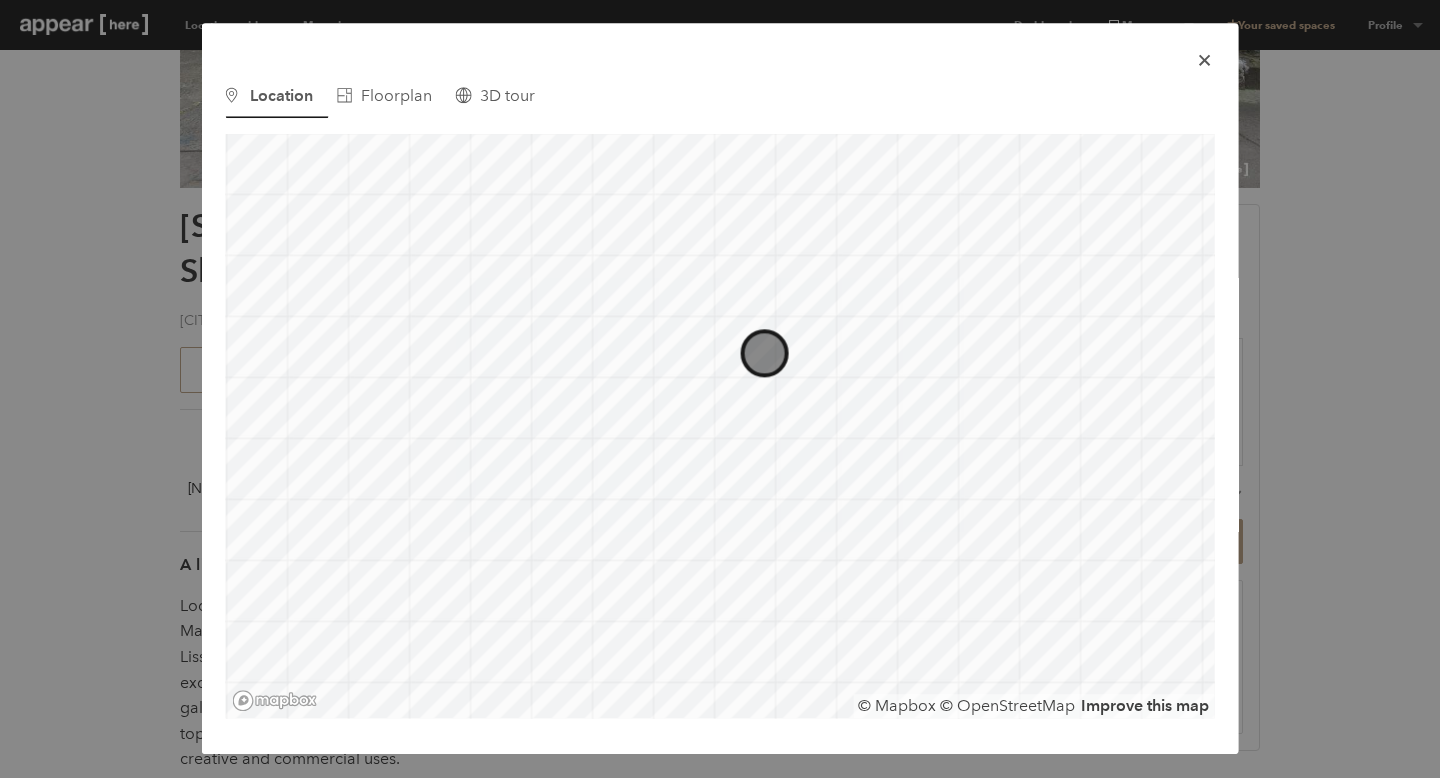 click at bounding box center (1204, 60) 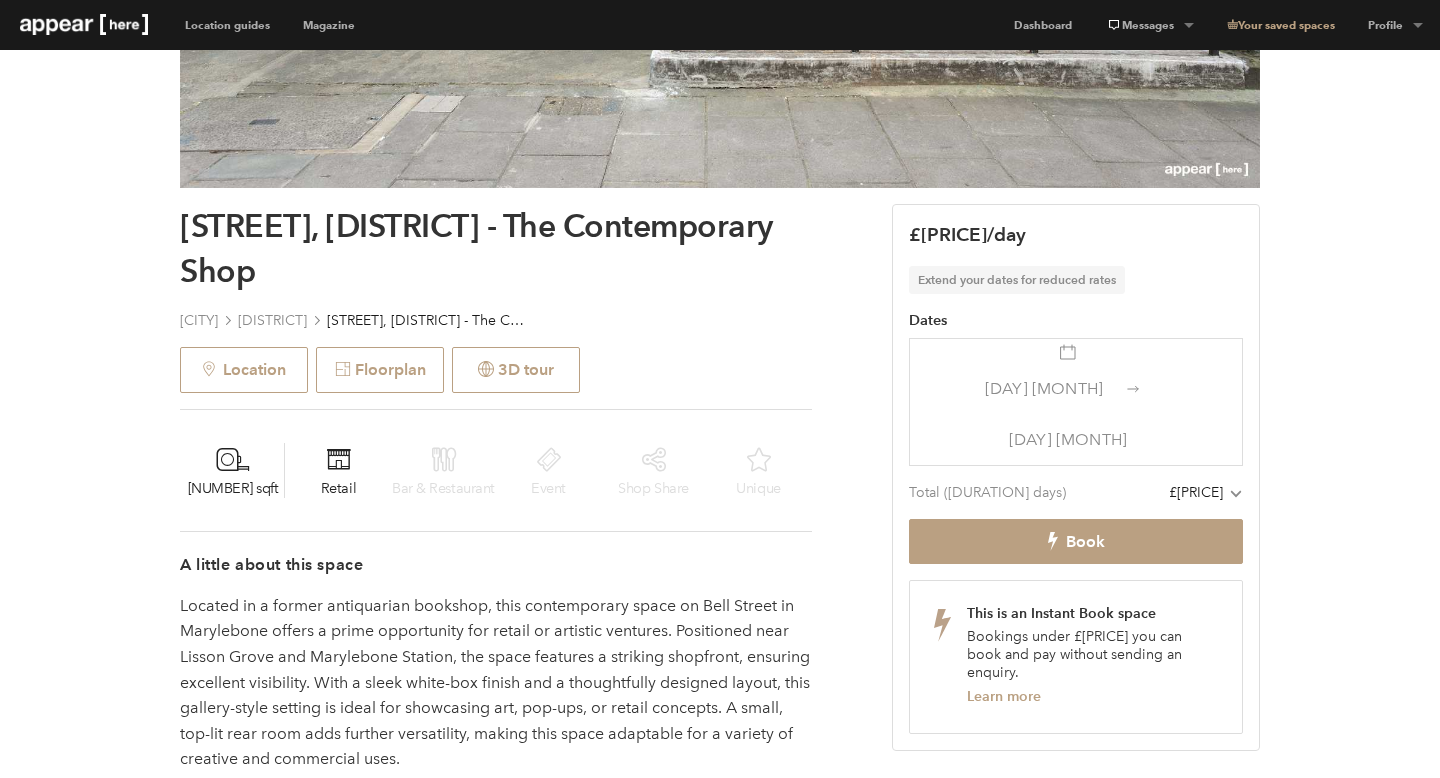 click on "[DAY] [MONTH]" at bounding box center (1044, 388) 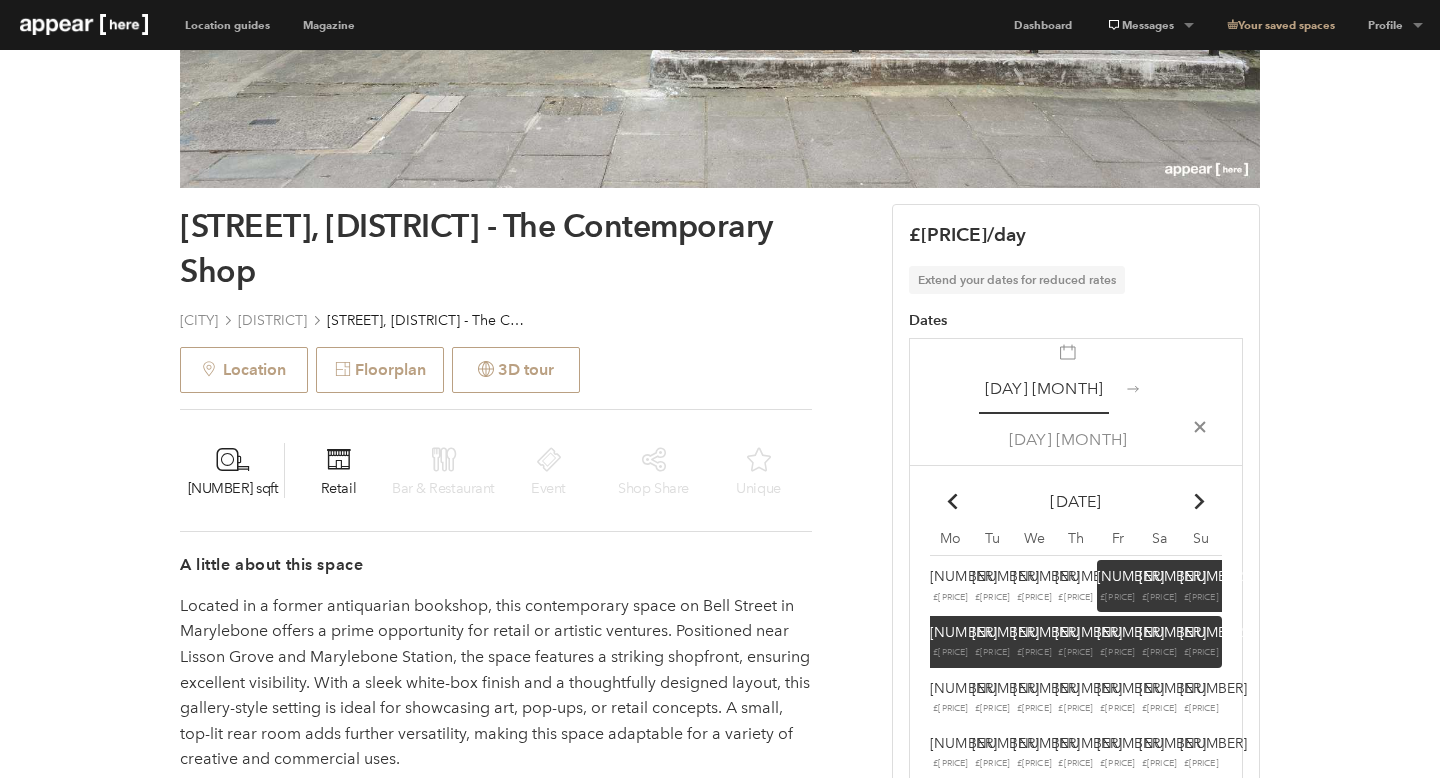 click on "Chevron-up" at bounding box center [1200, 501] 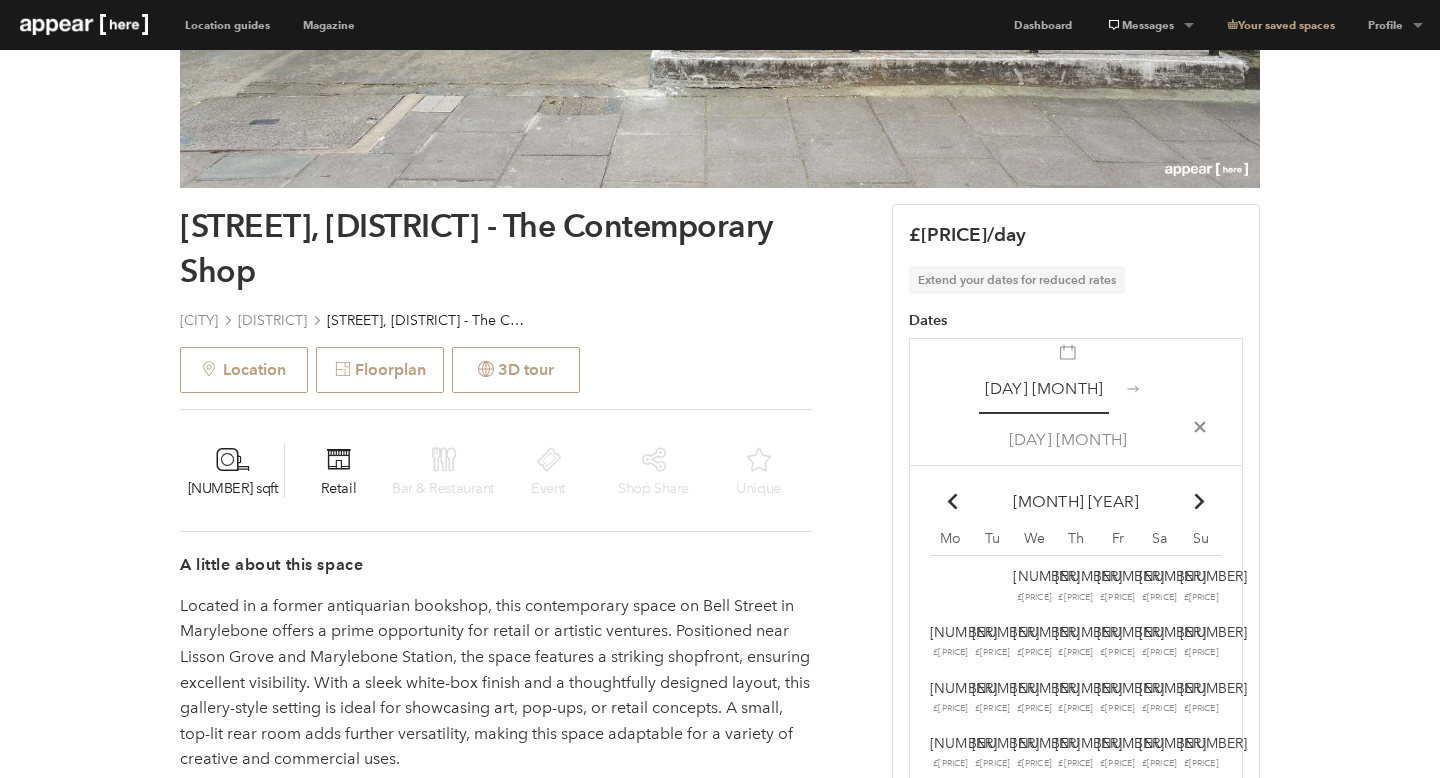 click on "Chevron-up" at bounding box center [1200, 501] 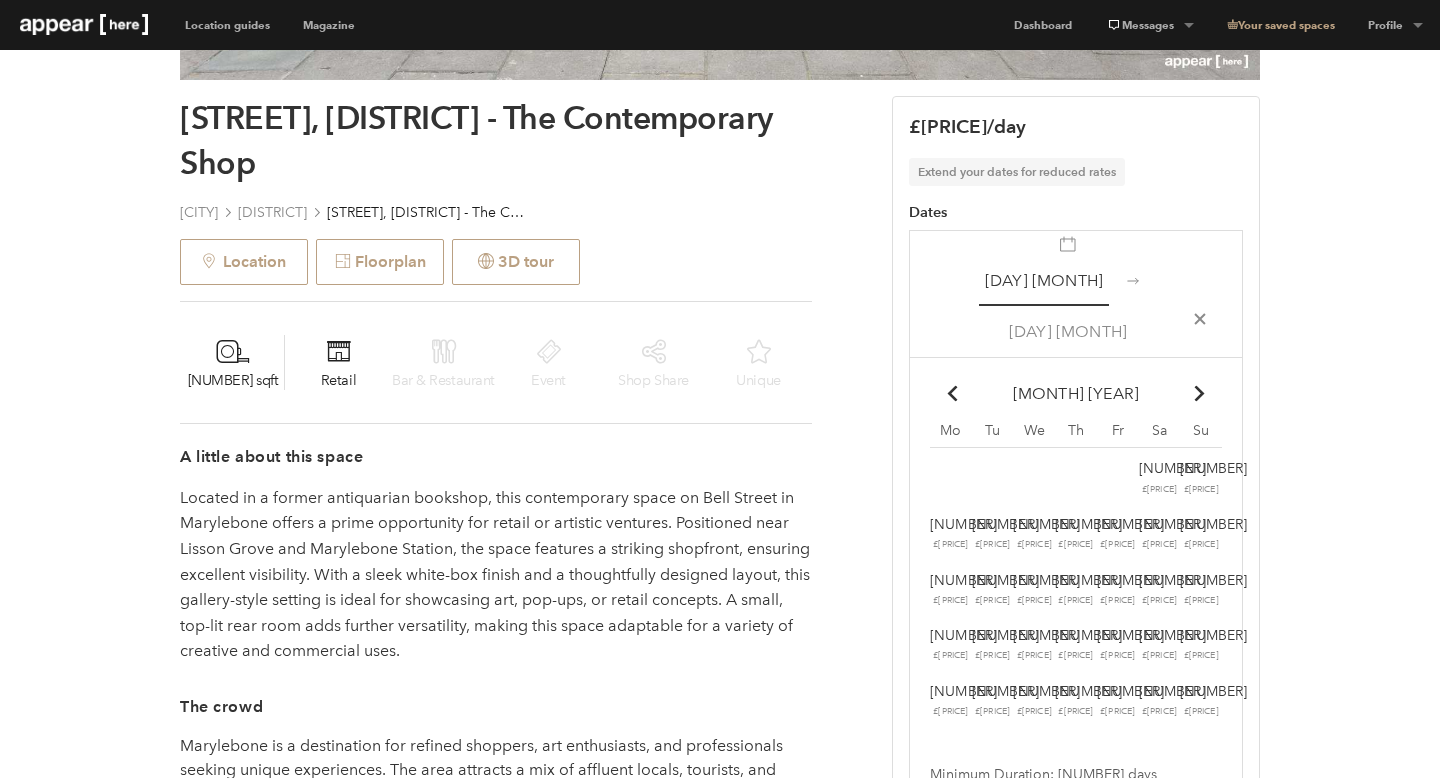 scroll, scrollTop: 694, scrollLeft: 0, axis: vertical 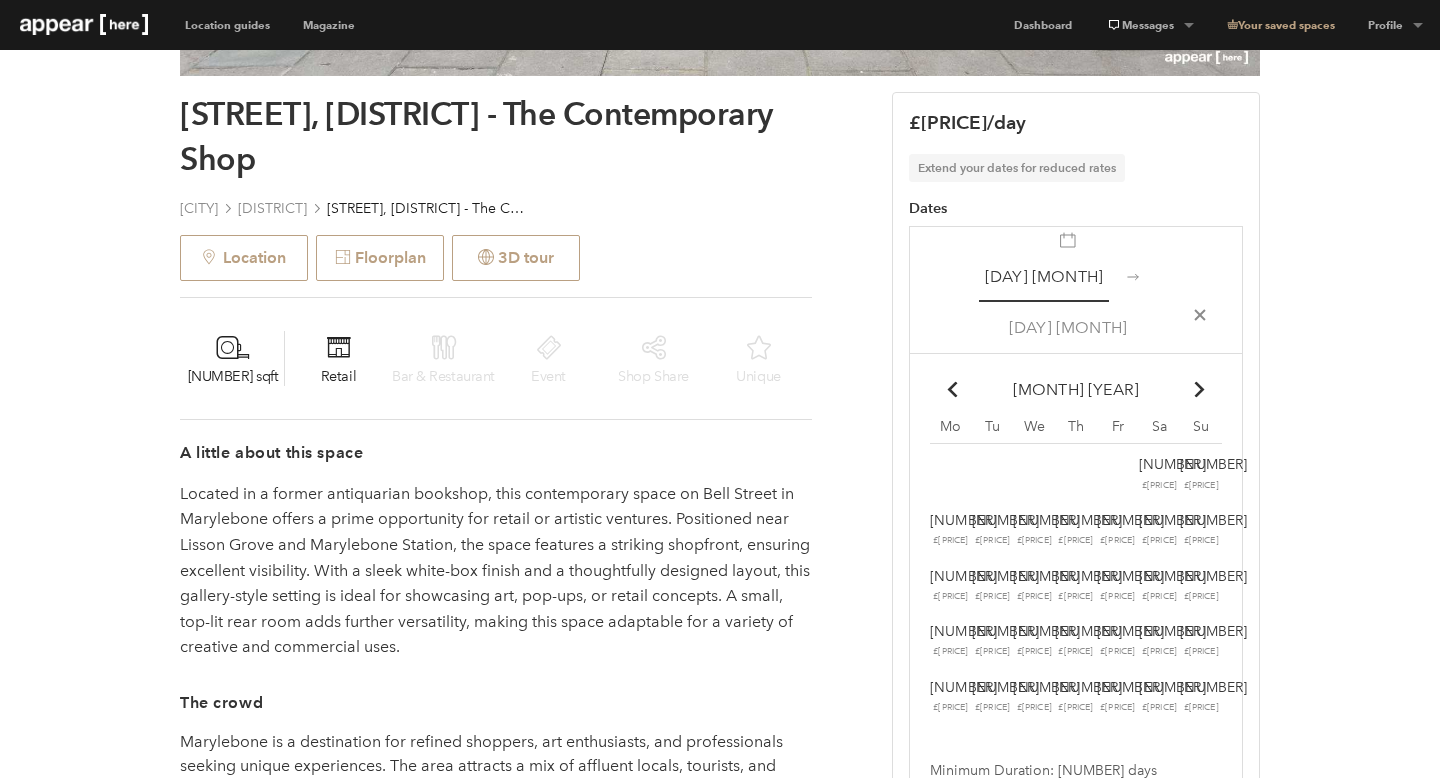 click on "[DAY] £[PRICE]" at bounding box center [951, 474] 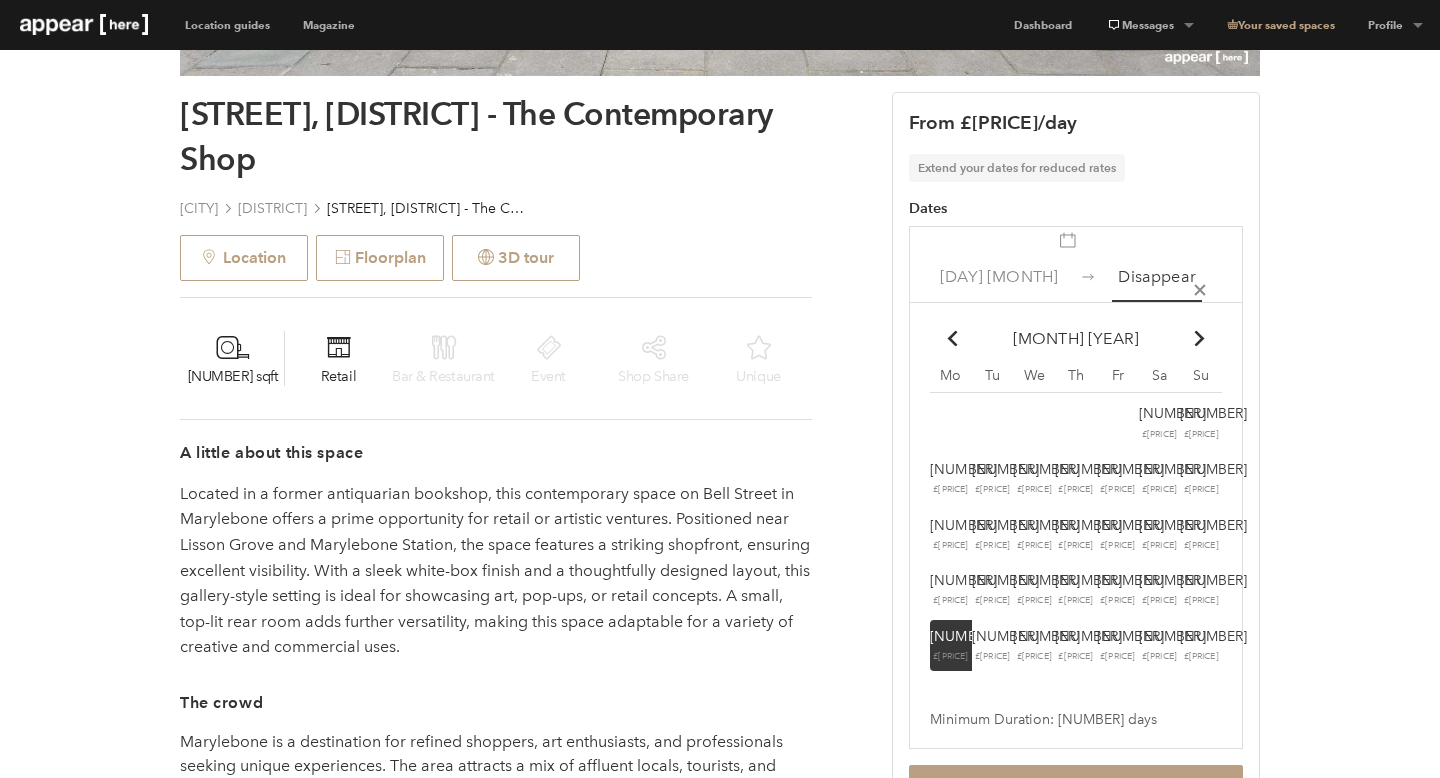 click on "[NUMBER] £[PRICE]" at bounding box center (1160, 423) 